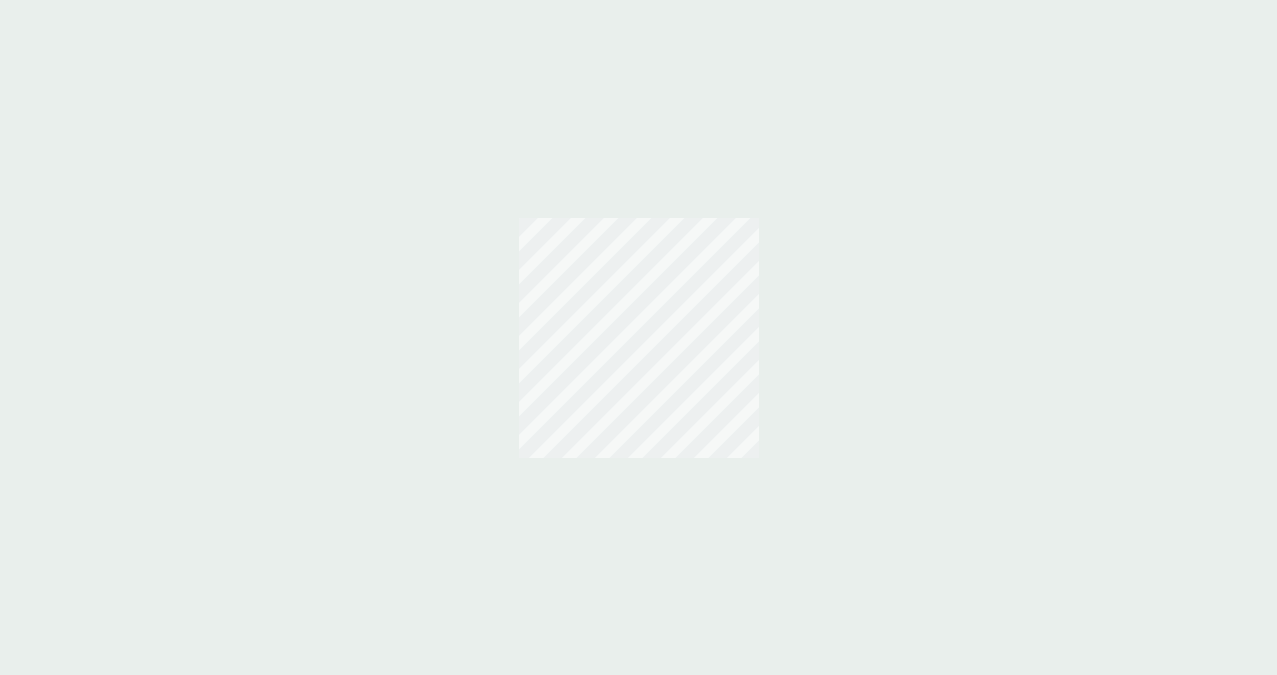 scroll, scrollTop: 0, scrollLeft: 0, axis: both 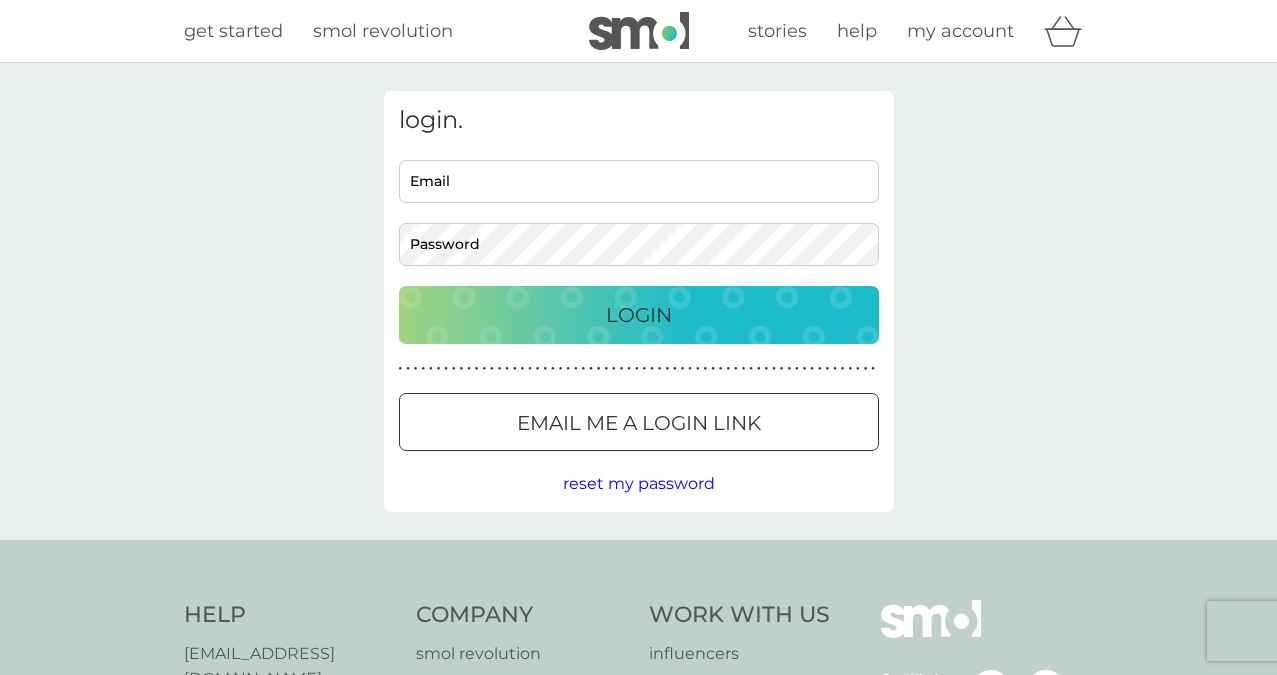 type on "[PERSON_NAME][EMAIL_ADDRESS][DOMAIN_NAME]" 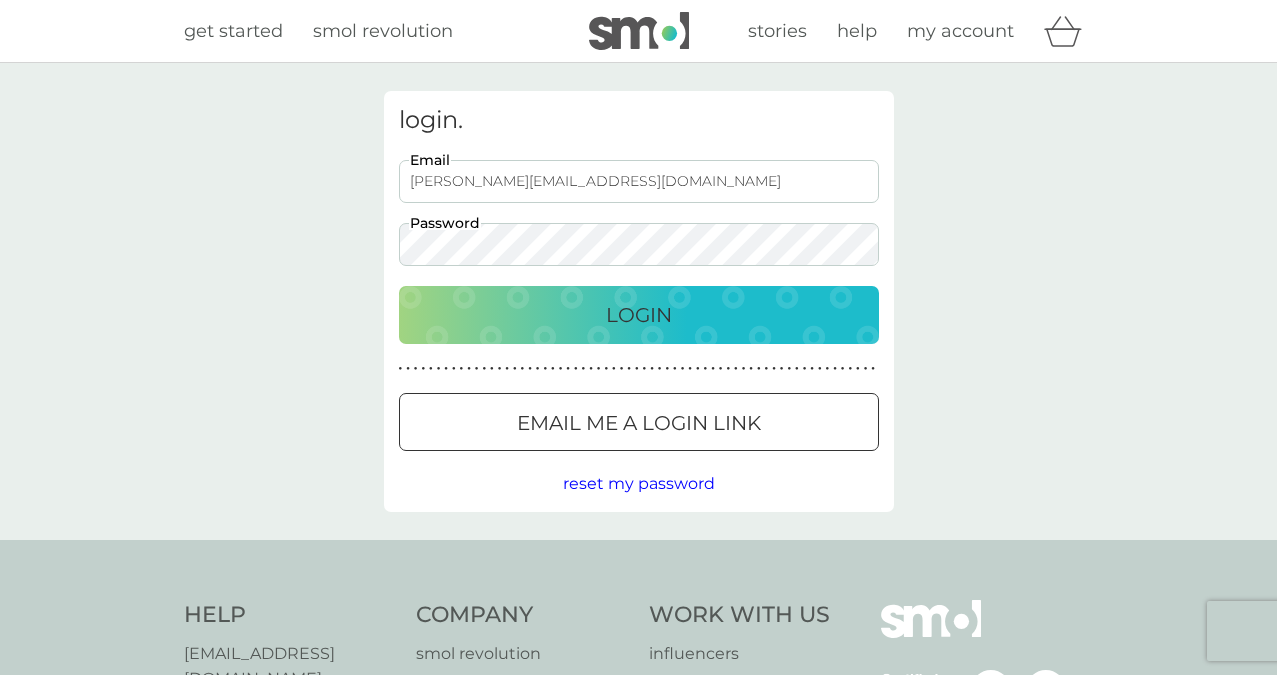 click on "Login" at bounding box center [639, 315] 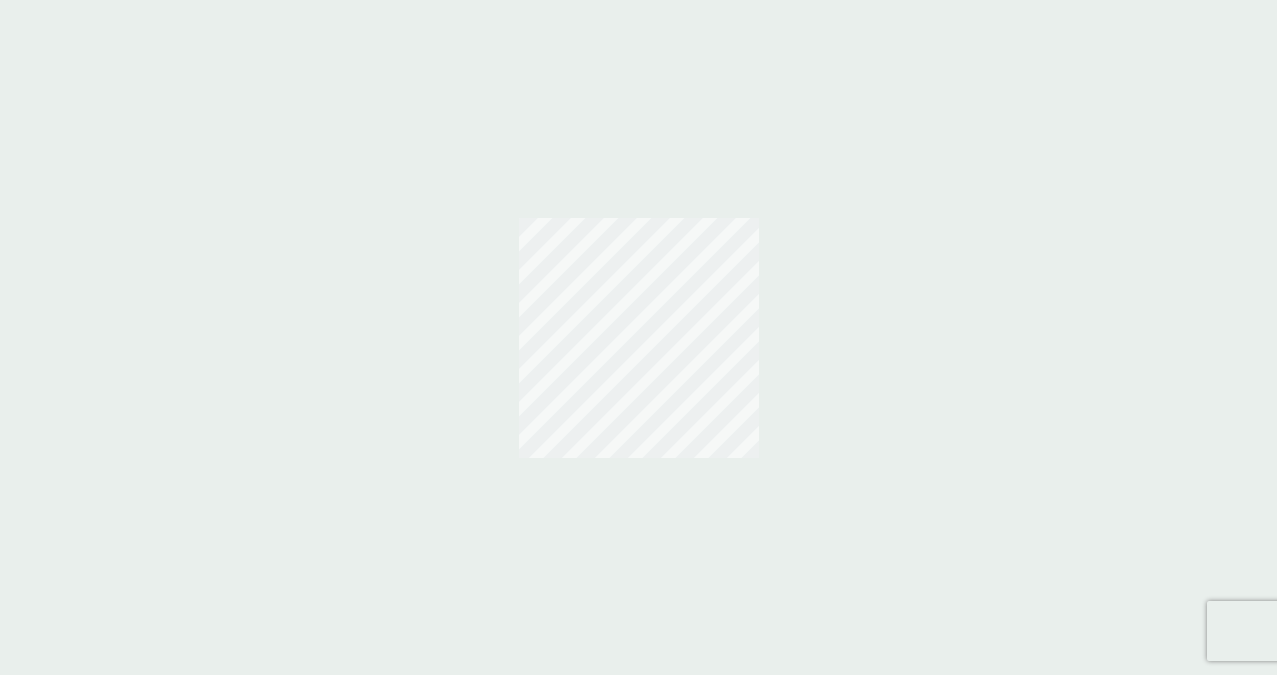 scroll, scrollTop: 0, scrollLeft: 0, axis: both 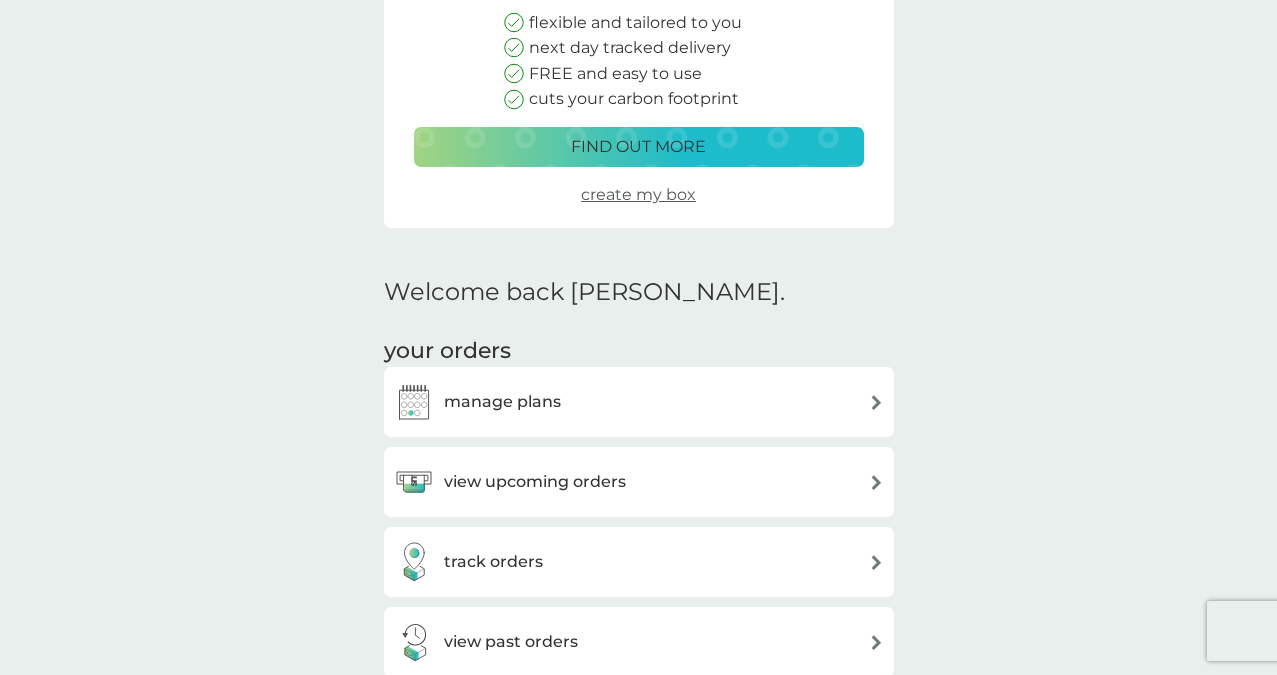 click at bounding box center (876, 482) 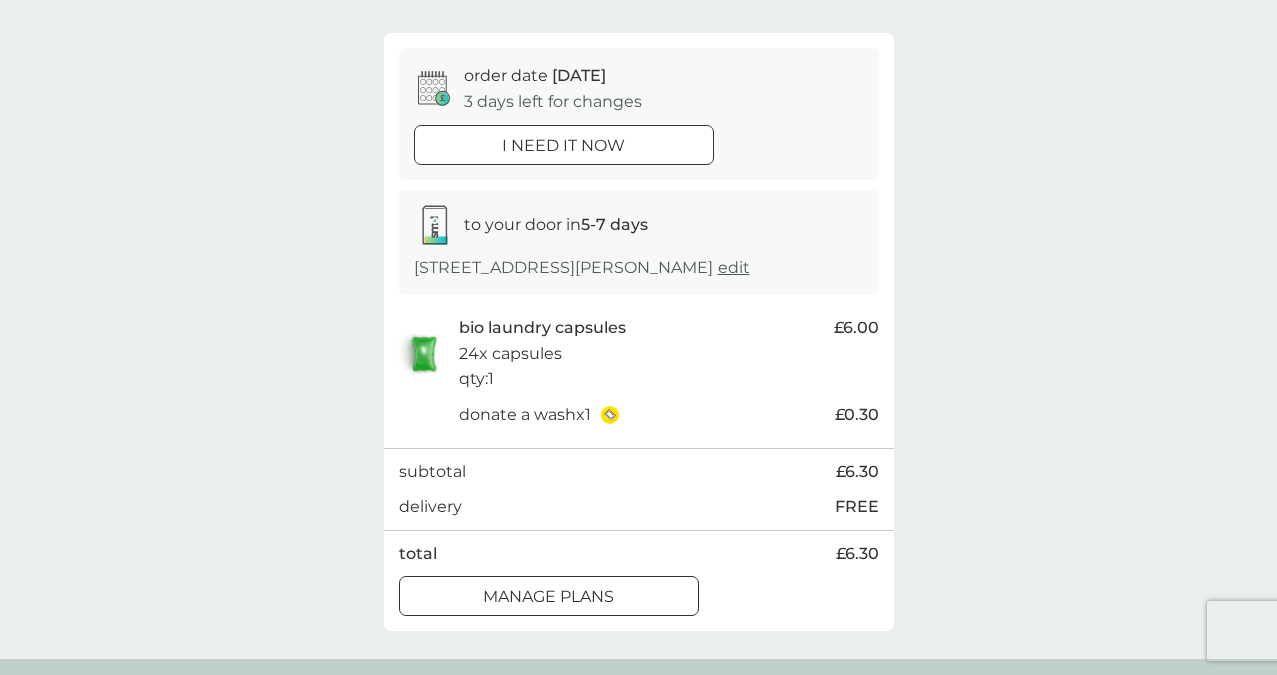 scroll, scrollTop: 155, scrollLeft: 0, axis: vertical 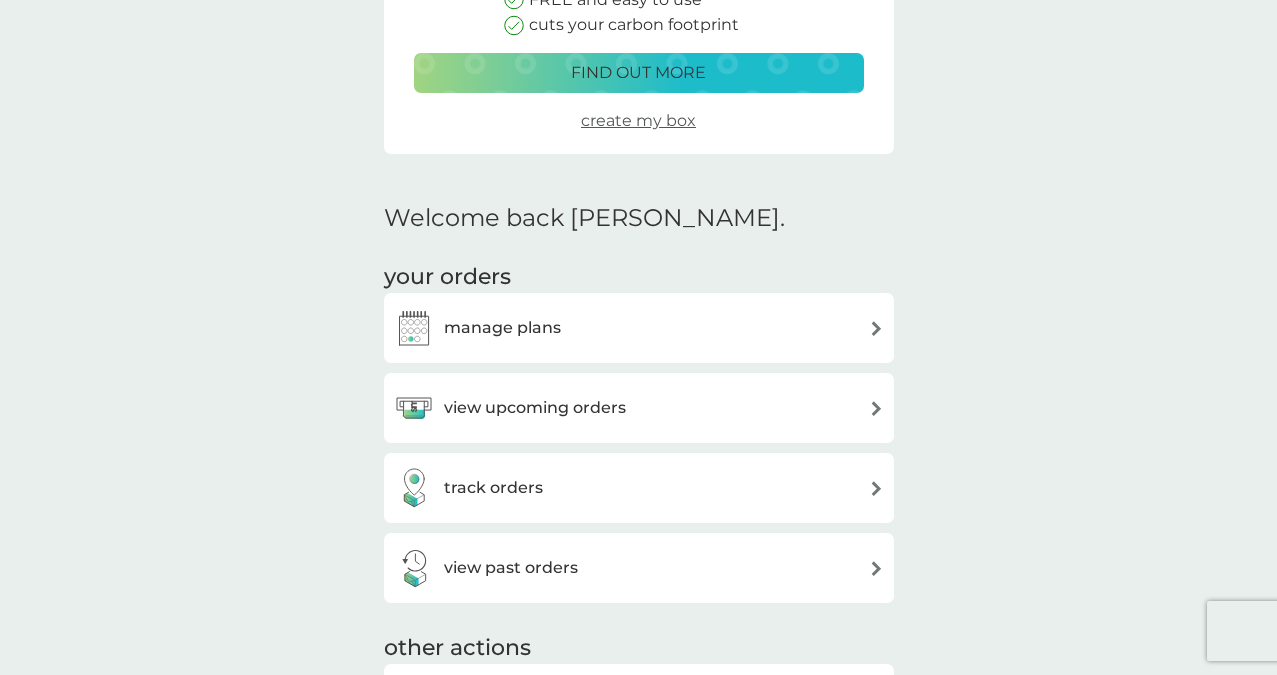 click at bounding box center [876, 408] 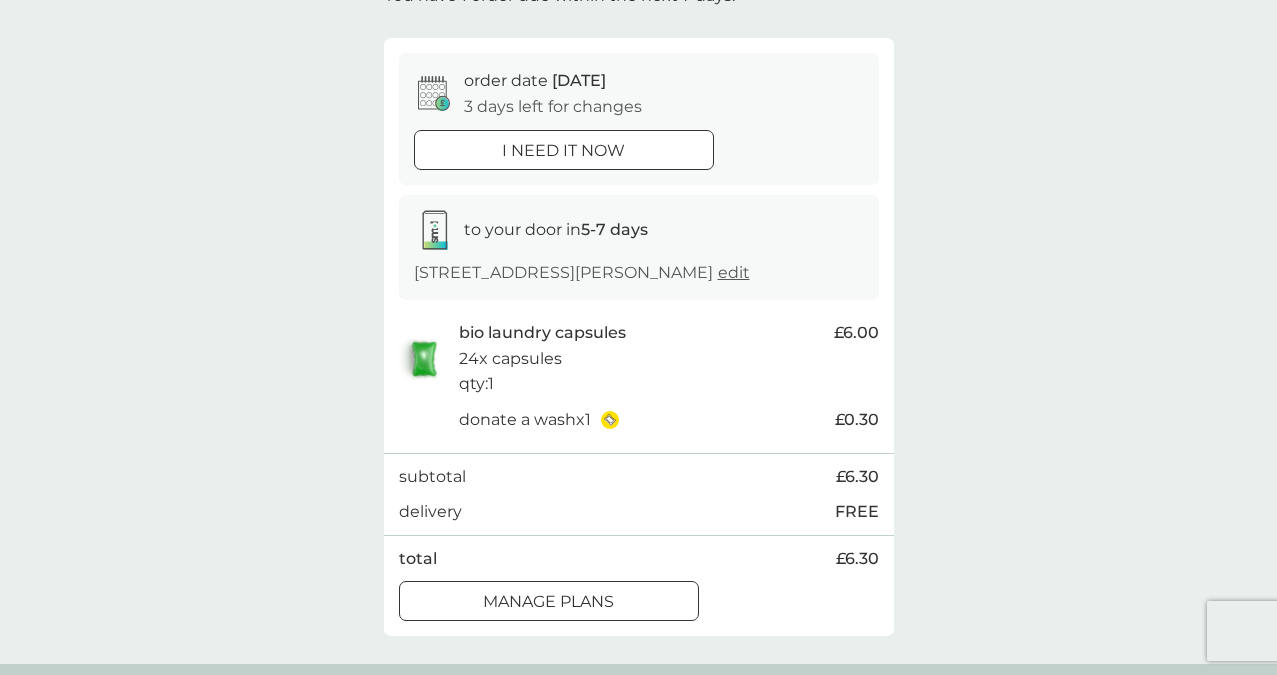 scroll, scrollTop: 149, scrollLeft: 0, axis: vertical 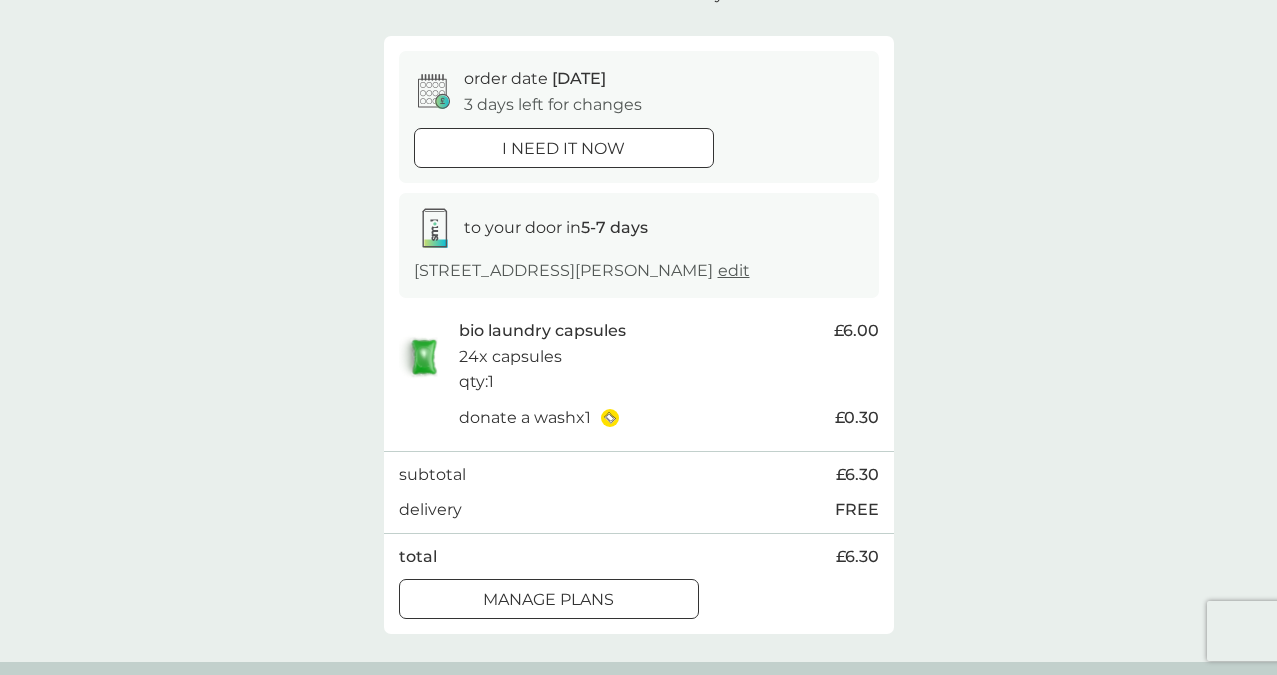 click on "manage plans" at bounding box center [548, 600] 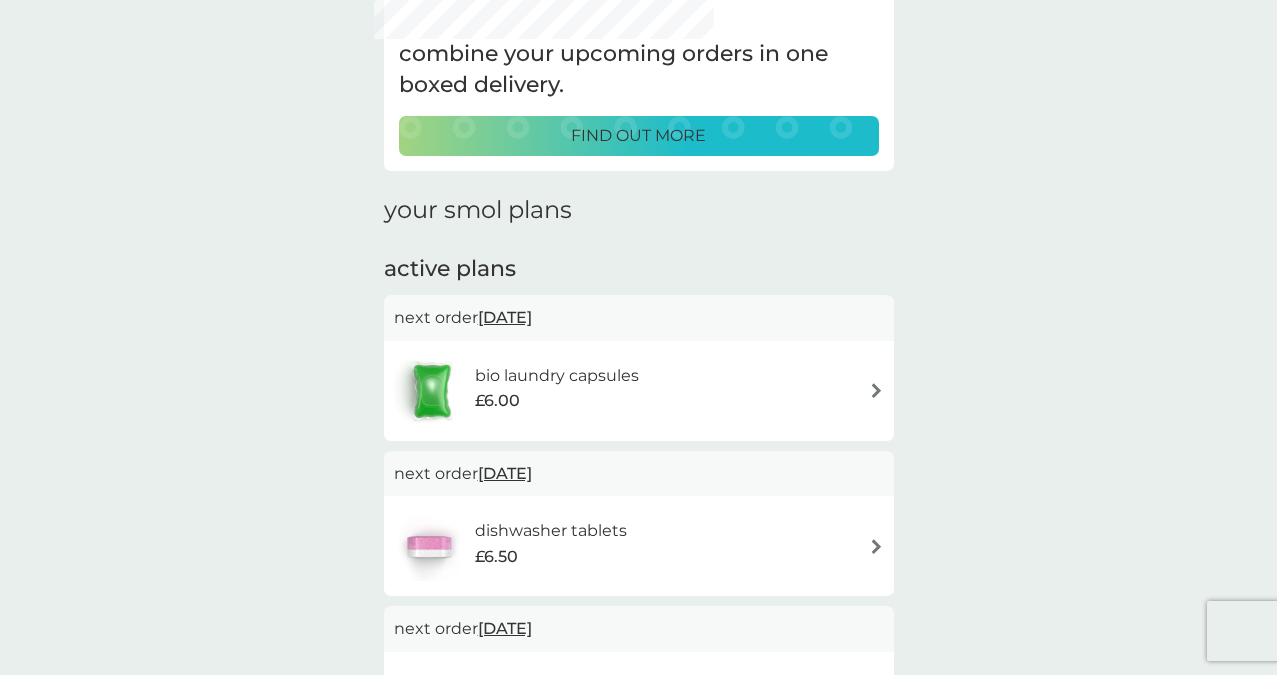 scroll, scrollTop: 127, scrollLeft: 0, axis: vertical 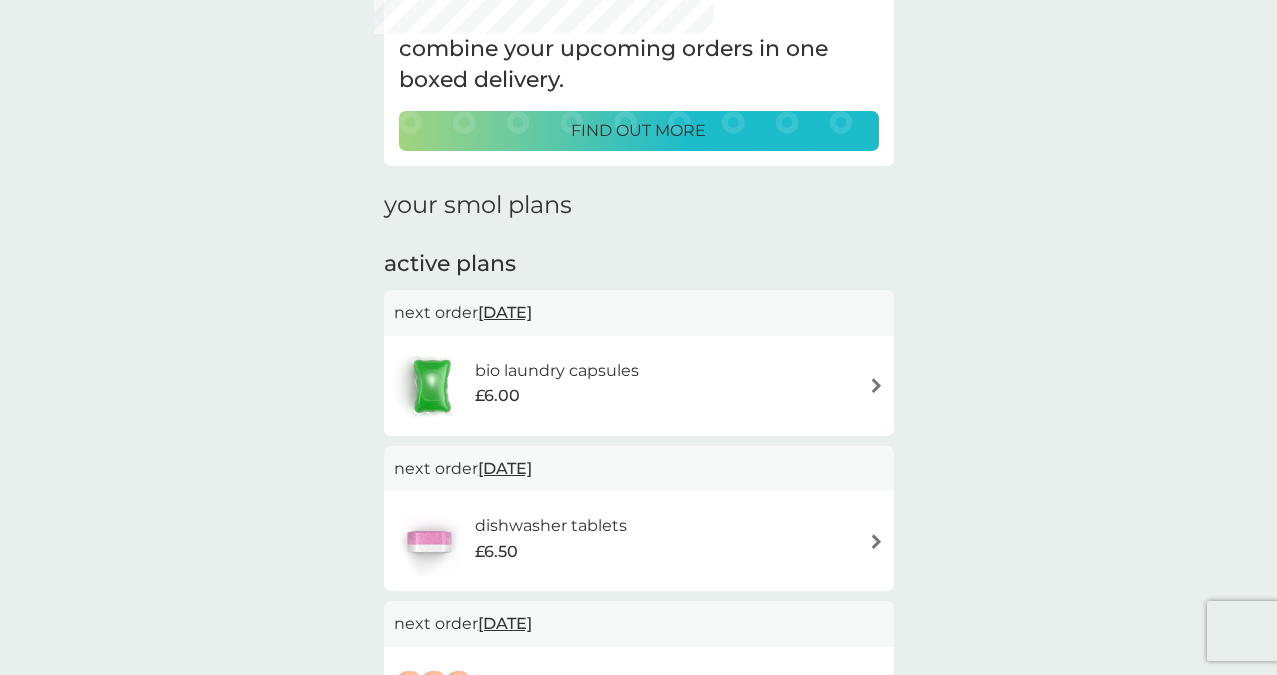 click on "dishwasher tablets" at bounding box center [551, 526] 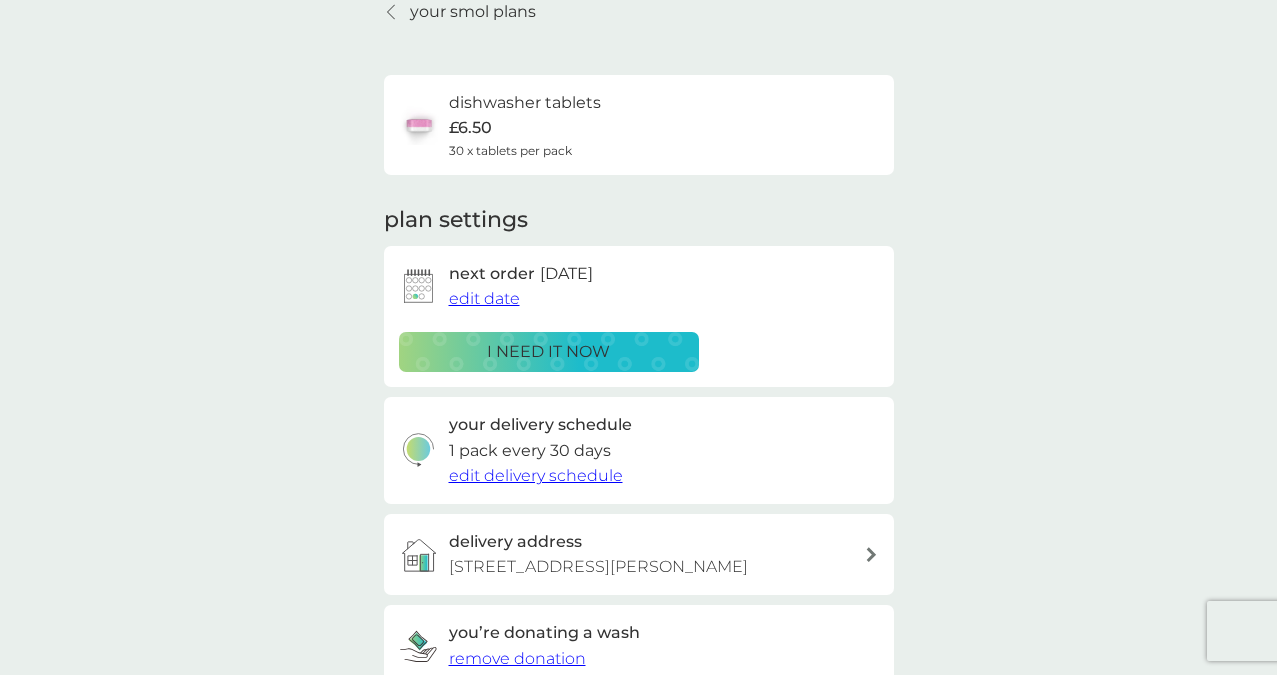 scroll, scrollTop: 63, scrollLeft: 0, axis: vertical 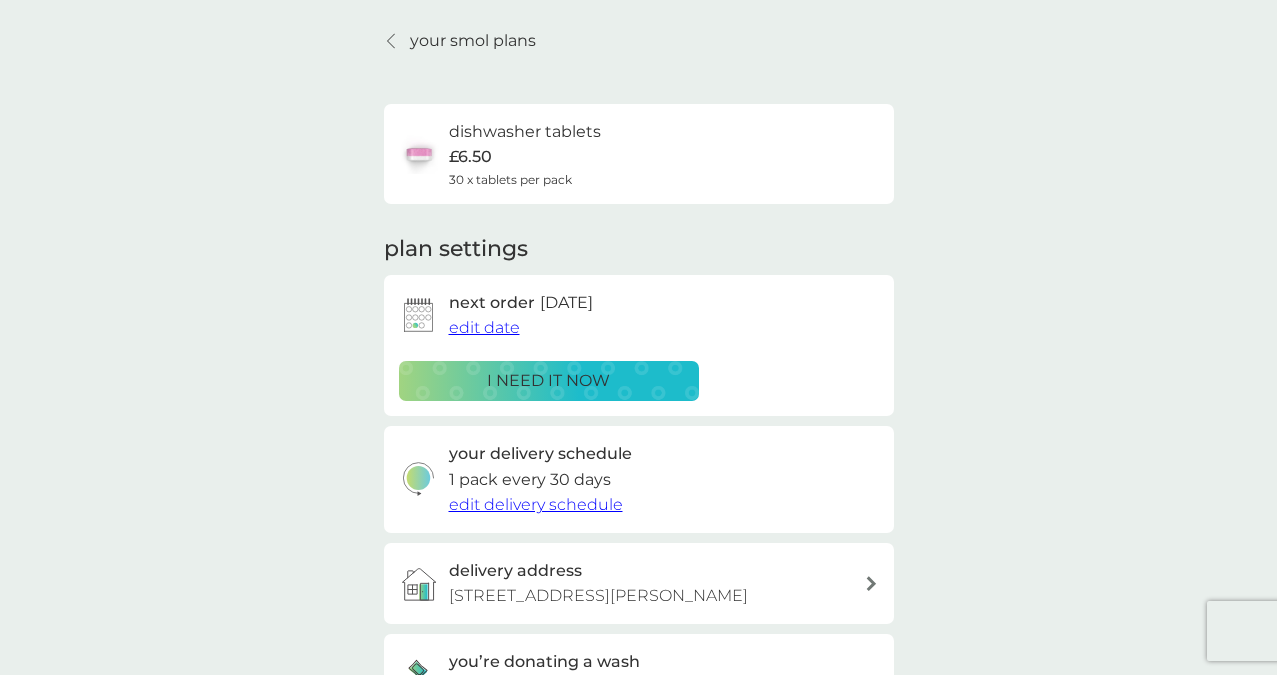 click 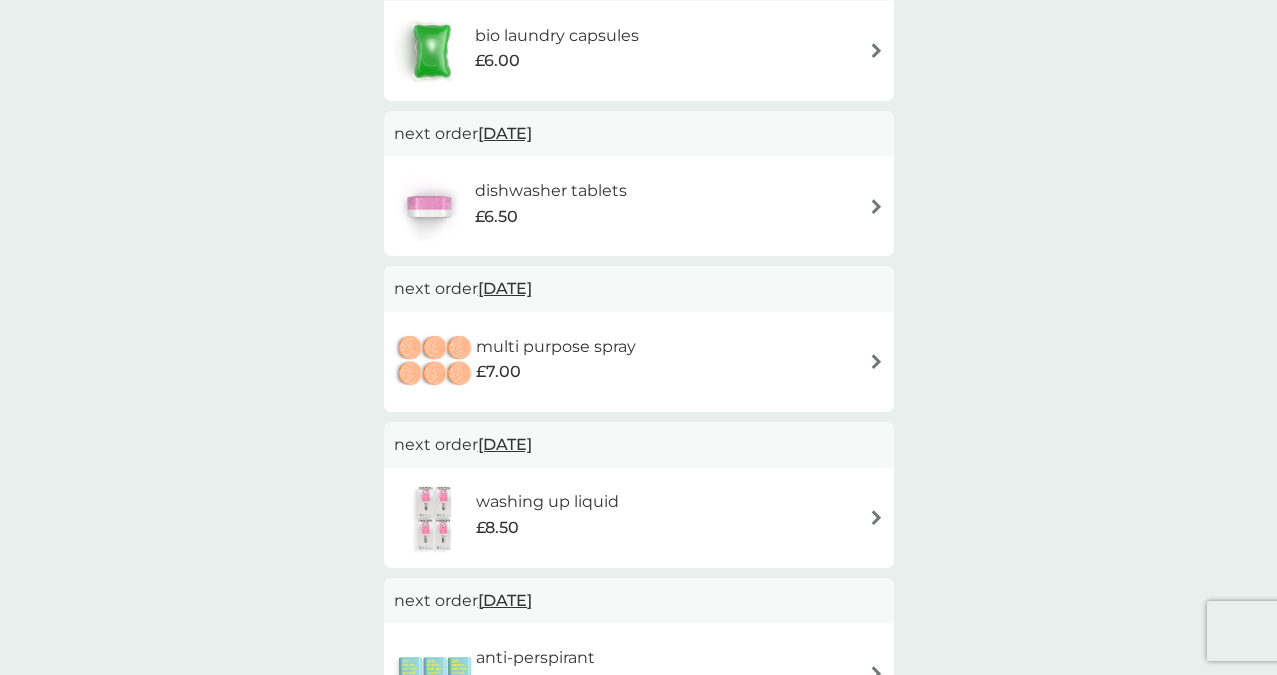scroll, scrollTop: 326, scrollLeft: 0, axis: vertical 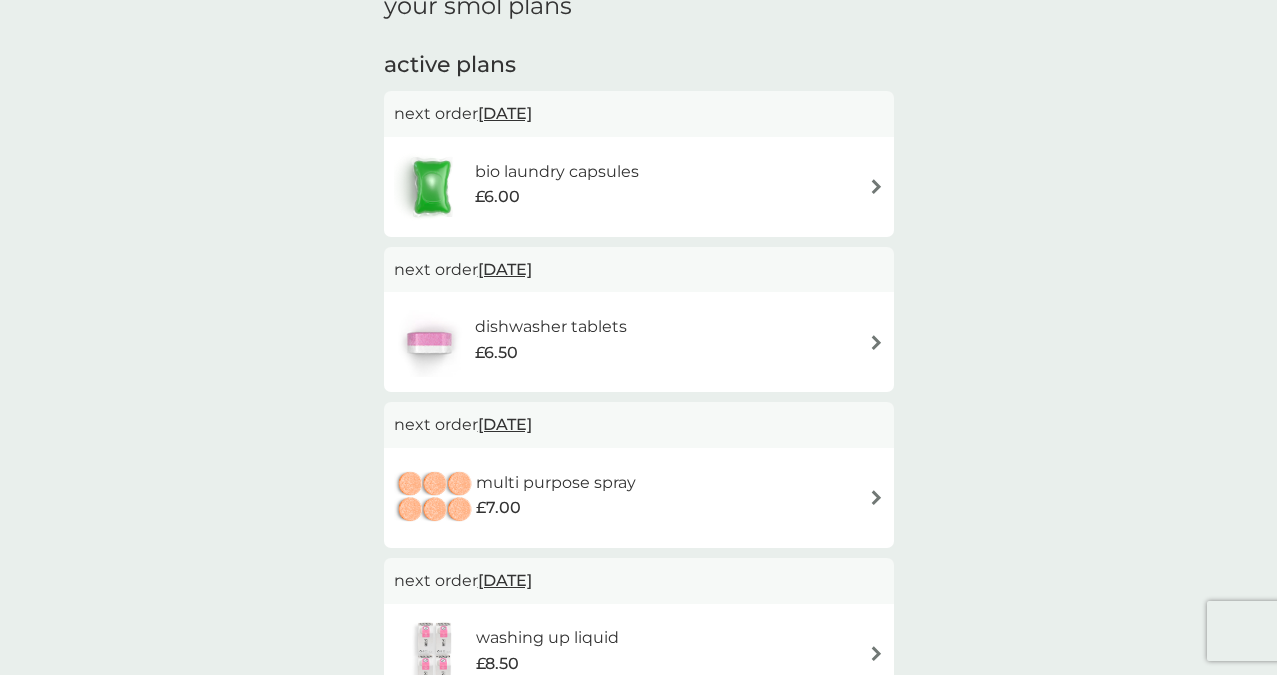 click on "15 Jul 2025" at bounding box center [505, 113] 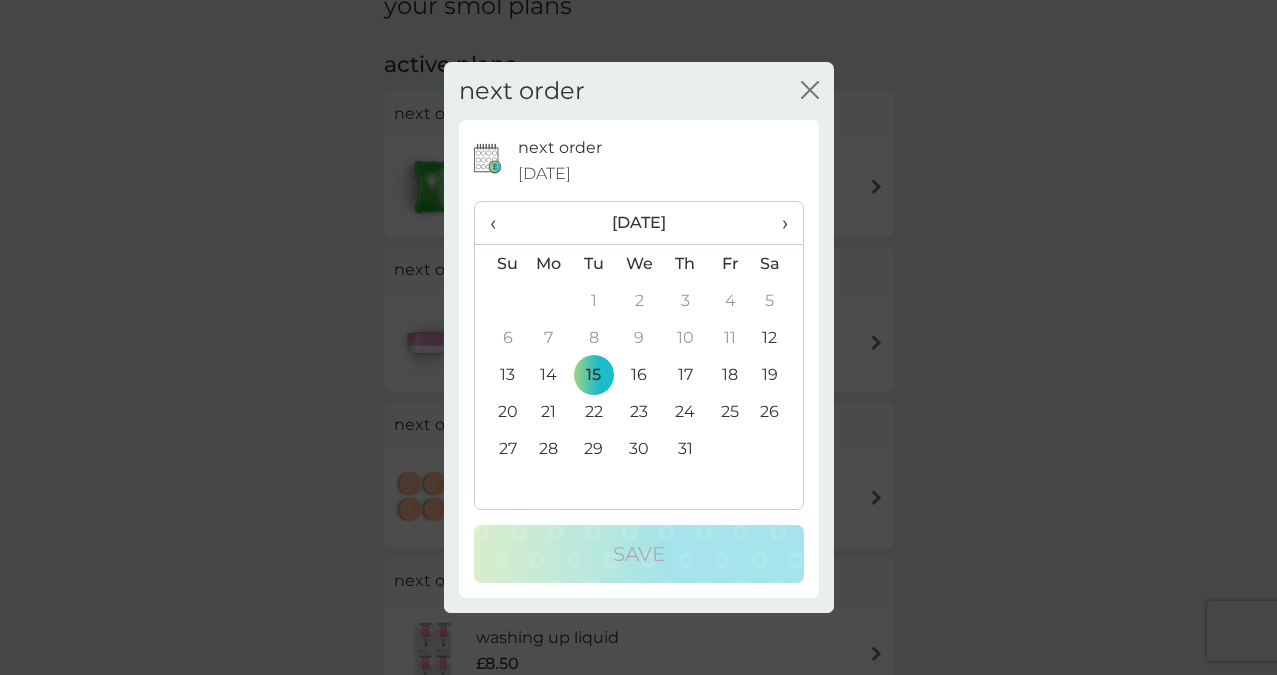 click on "›" at bounding box center [777, 223] 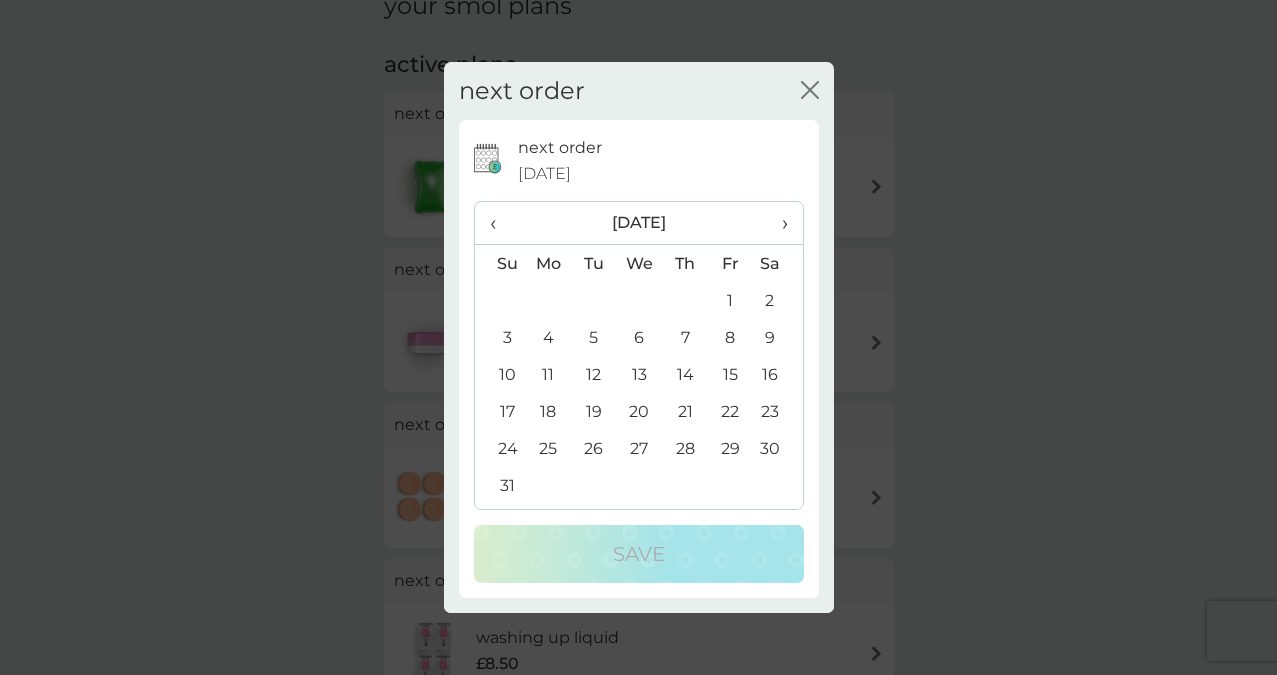 click on "1" at bounding box center [730, 300] 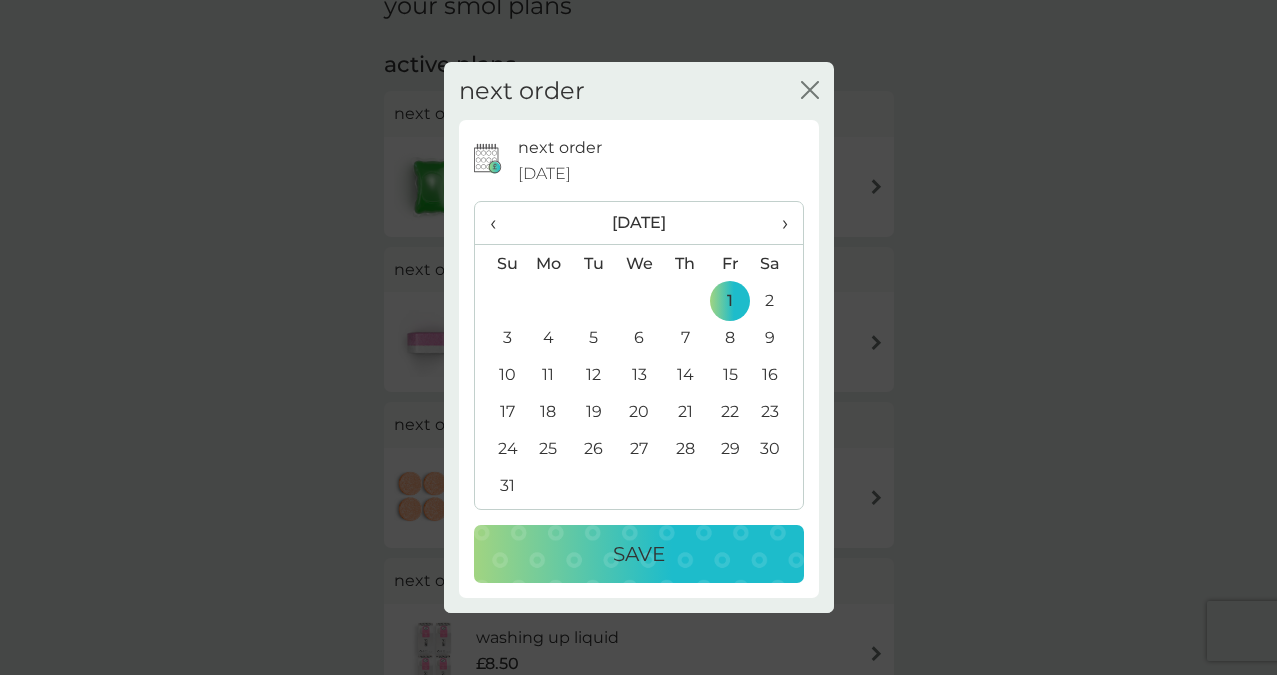 click on "Save" at bounding box center (639, 554) 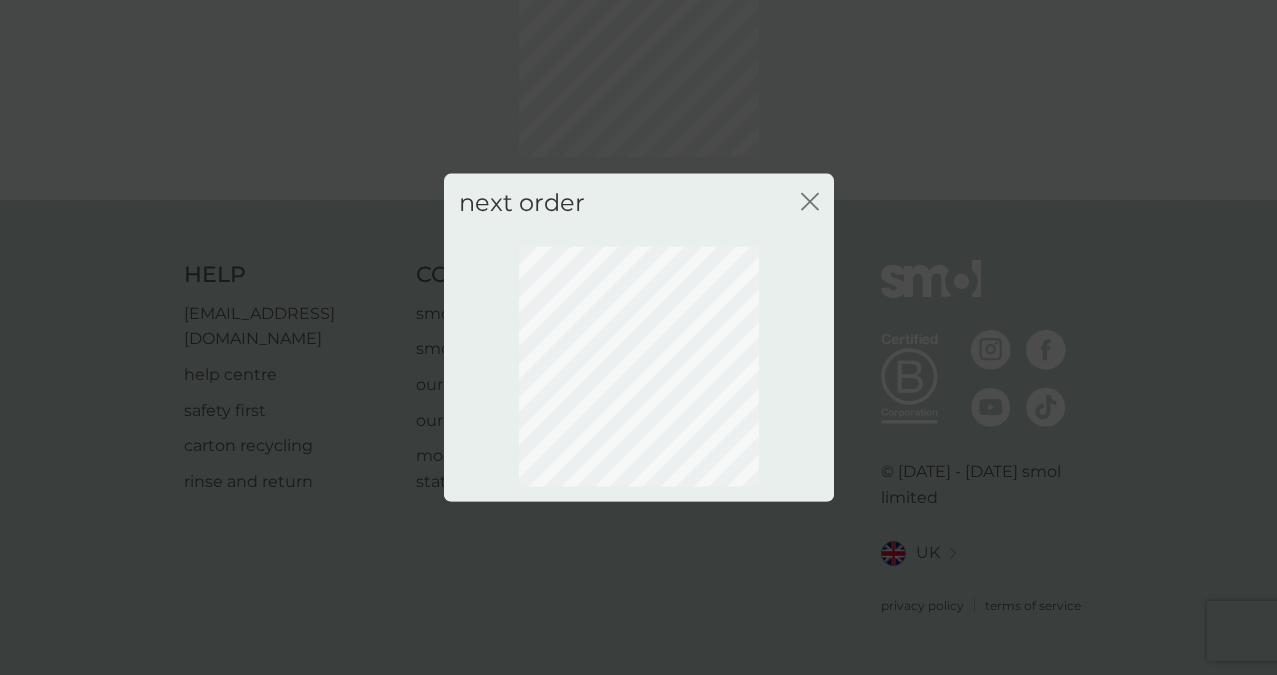 scroll, scrollTop: 163, scrollLeft: 0, axis: vertical 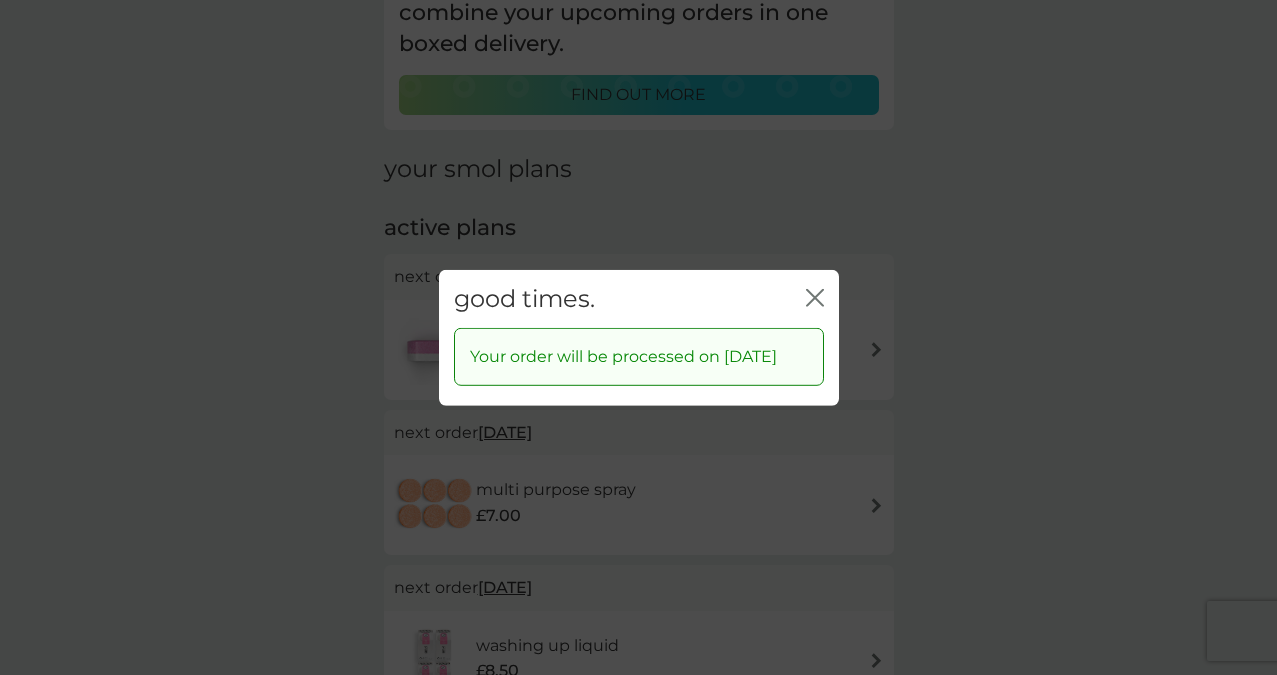 click on "close" 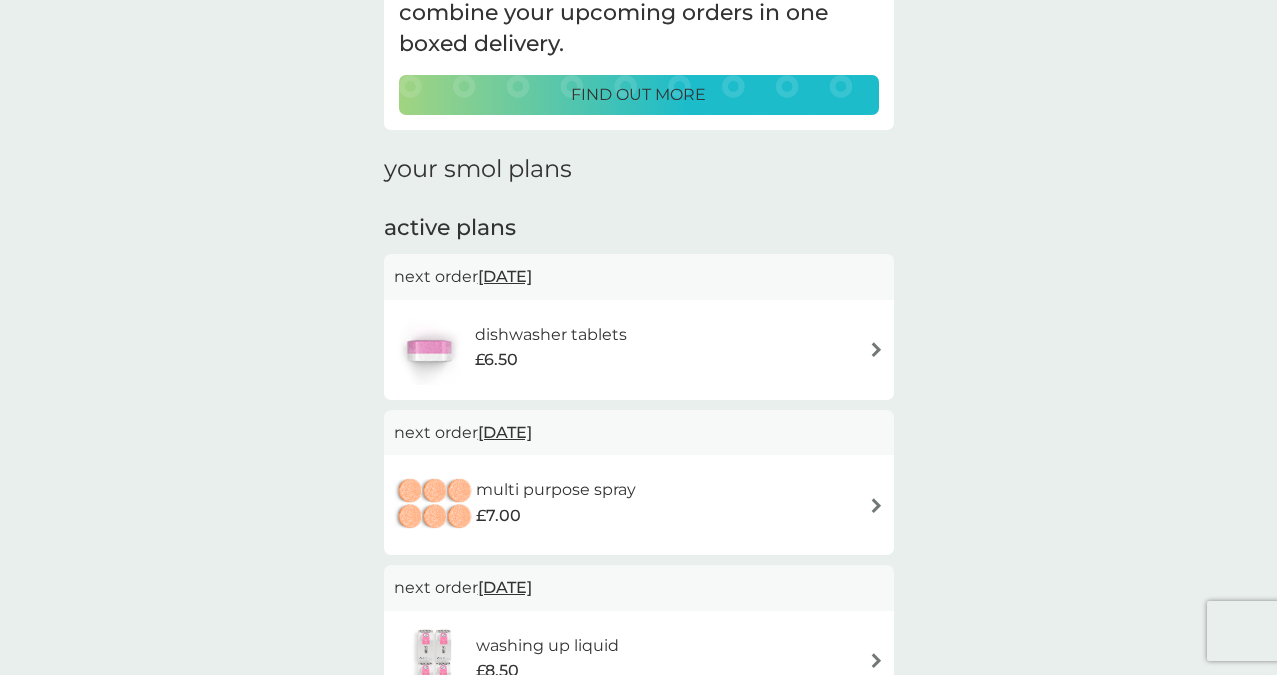 click on "dishwasher tablets £6.50" at bounding box center (639, 350) 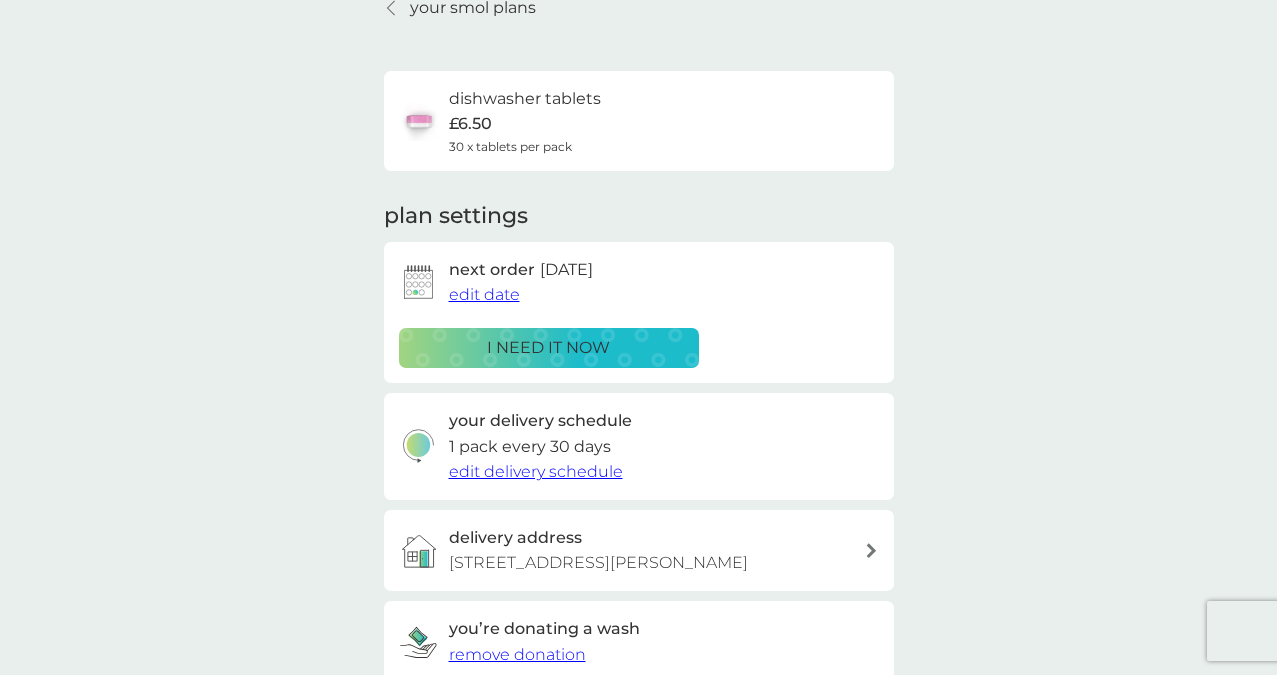 scroll, scrollTop: 0, scrollLeft: 0, axis: both 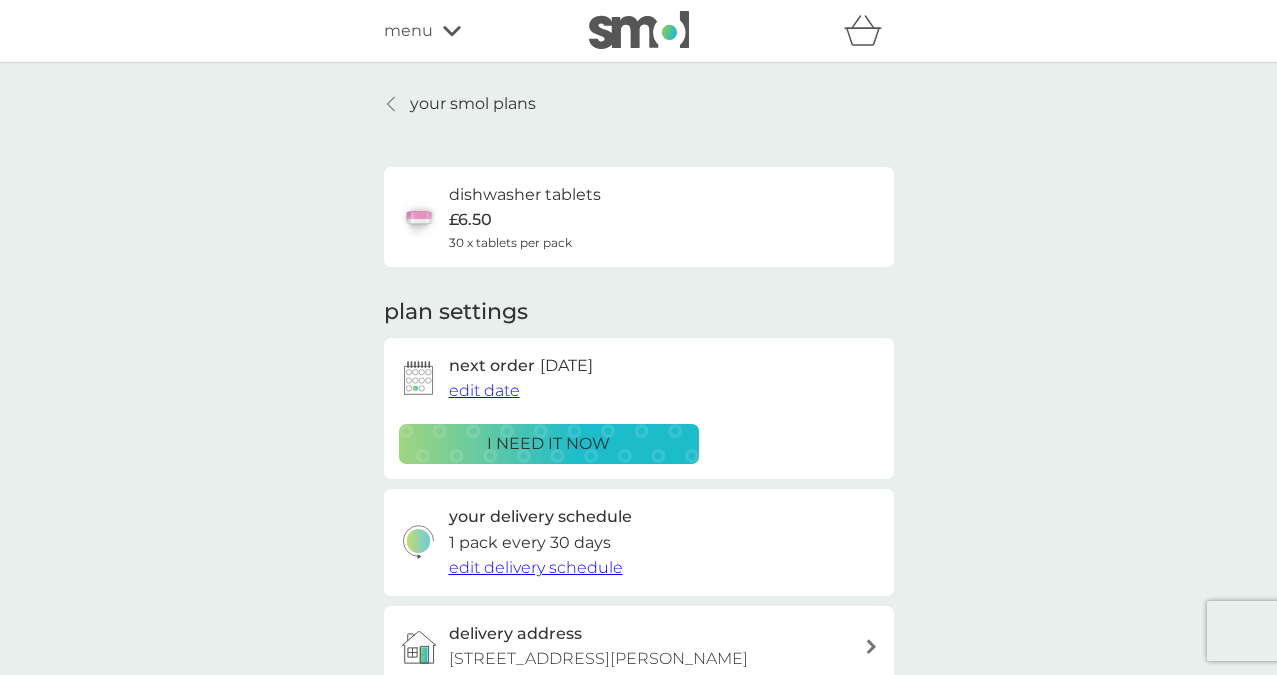 click on "dishwasher tablets £6.50 30 x tablets per pack" at bounding box center [639, 217] 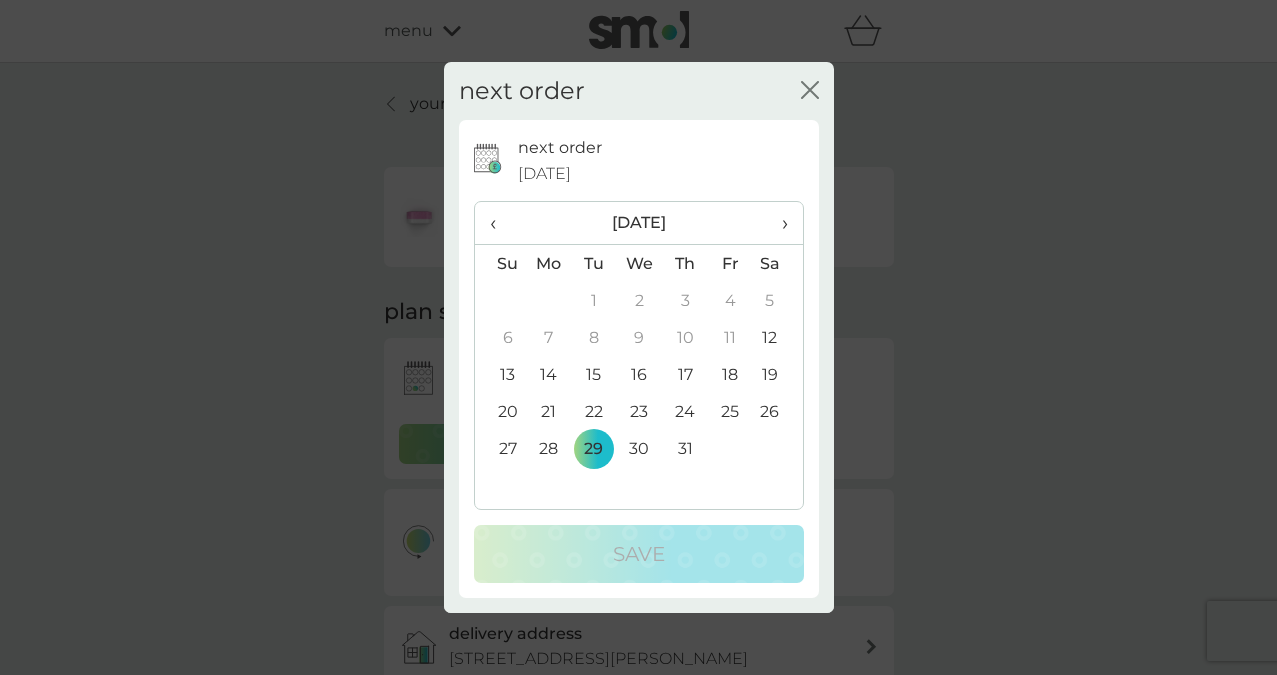 click on "close" 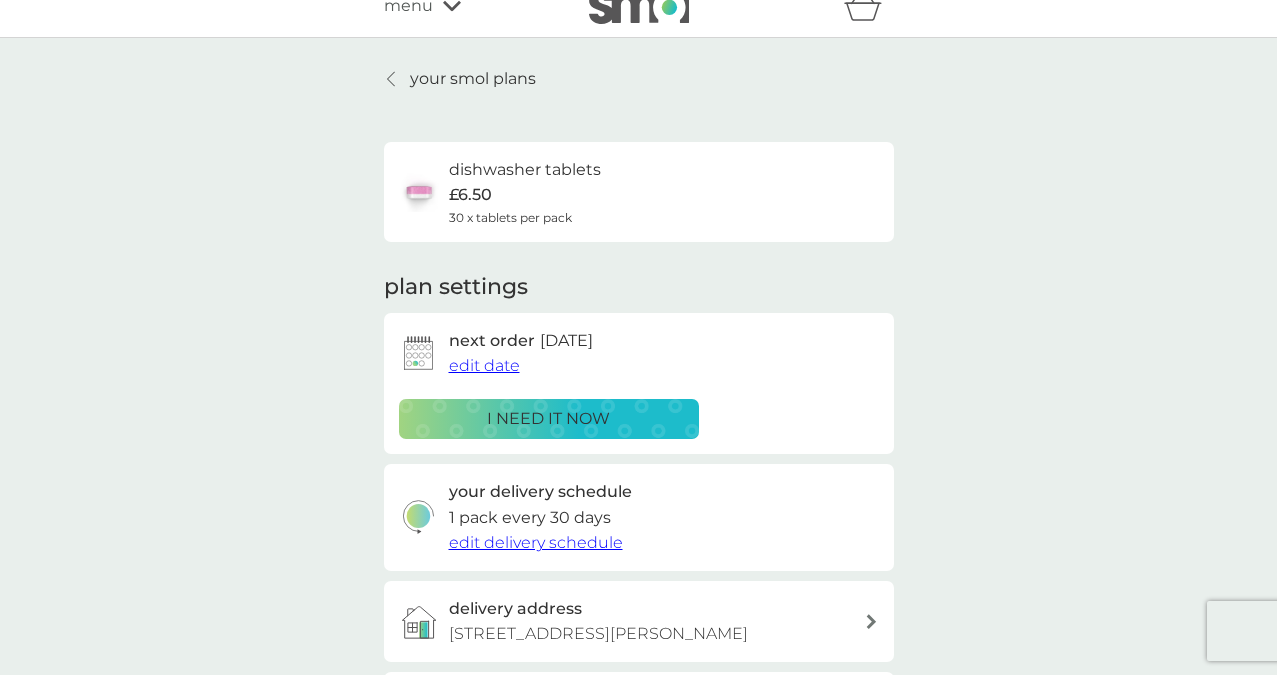 scroll, scrollTop: 0, scrollLeft: 0, axis: both 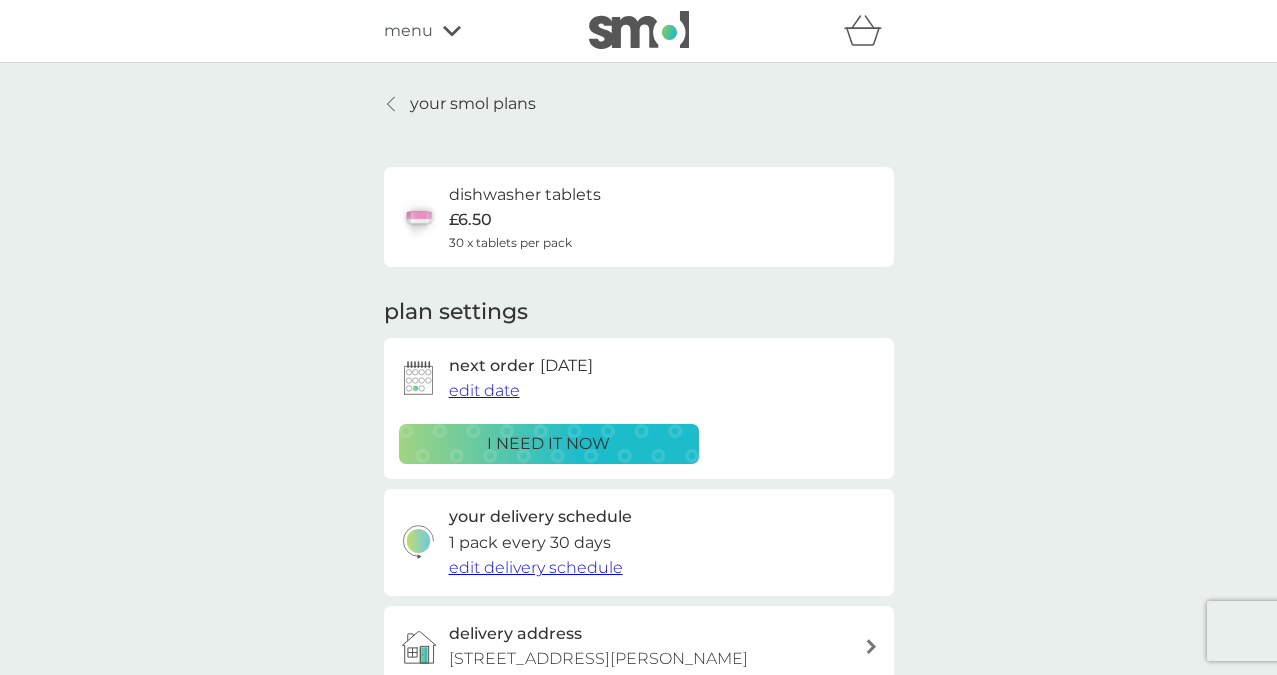 click on "your smol plans" at bounding box center (473, 104) 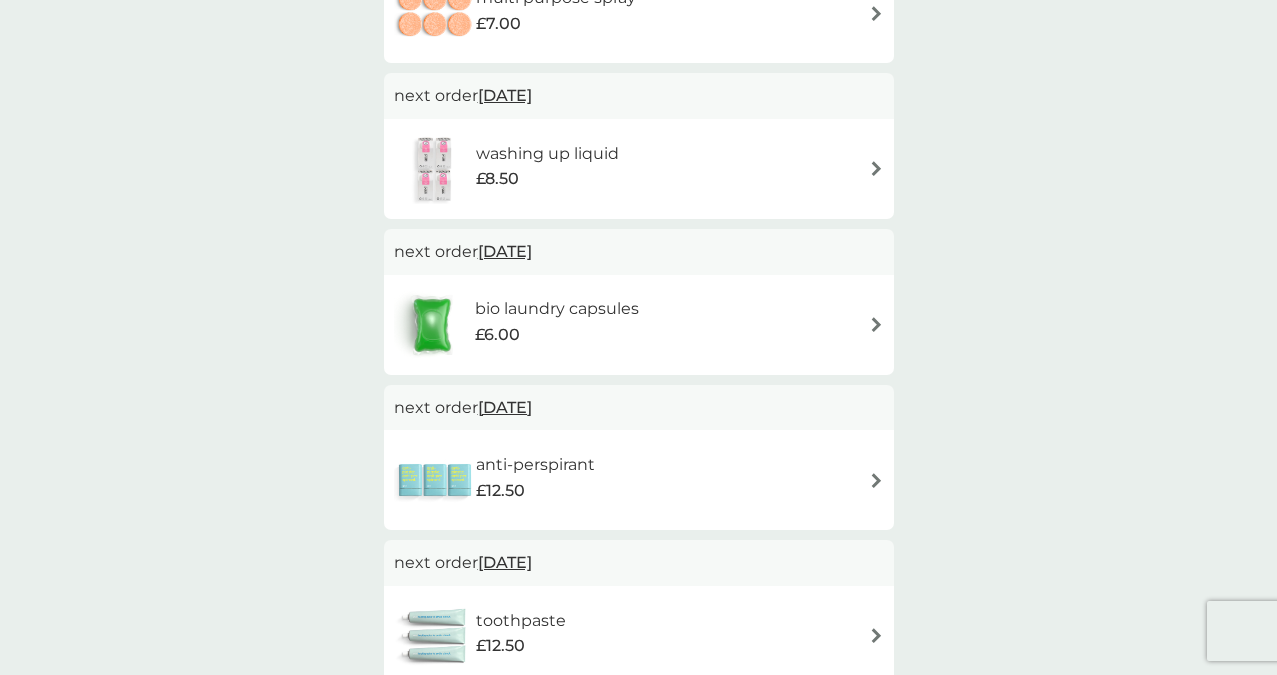 scroll, scrollTop: 651, scrollLeft: 0, axis: vertical 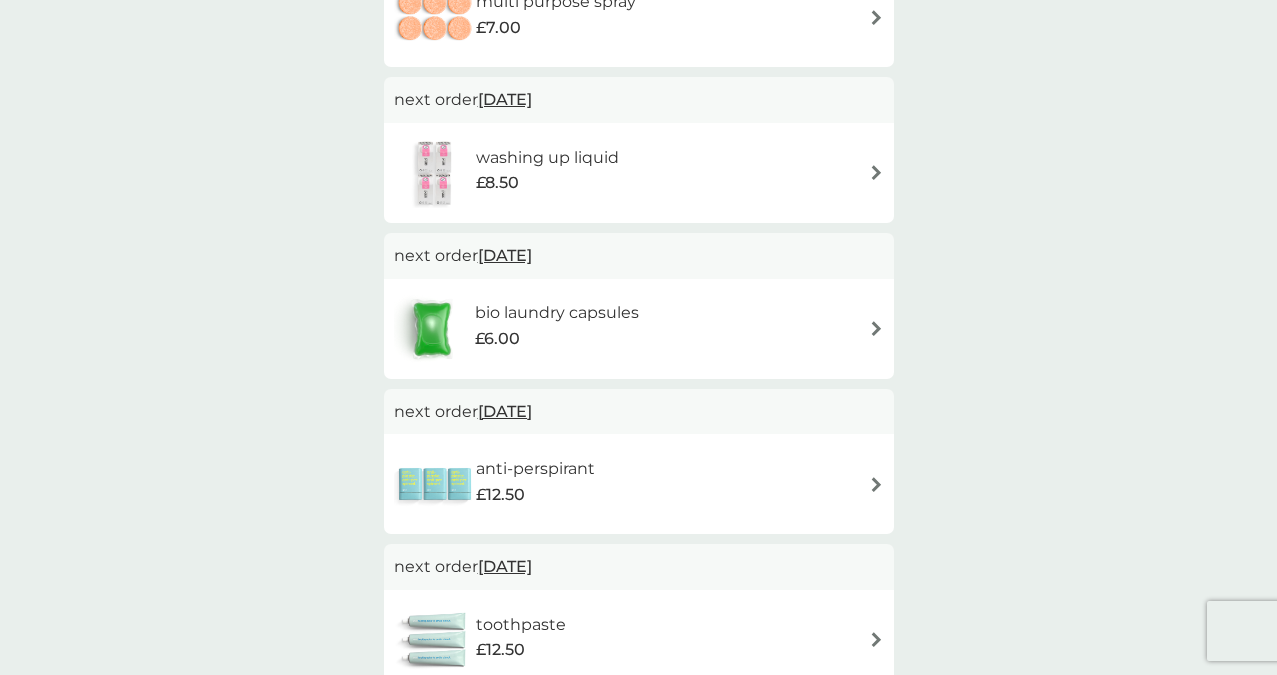 click at bounding box center (876, 172) 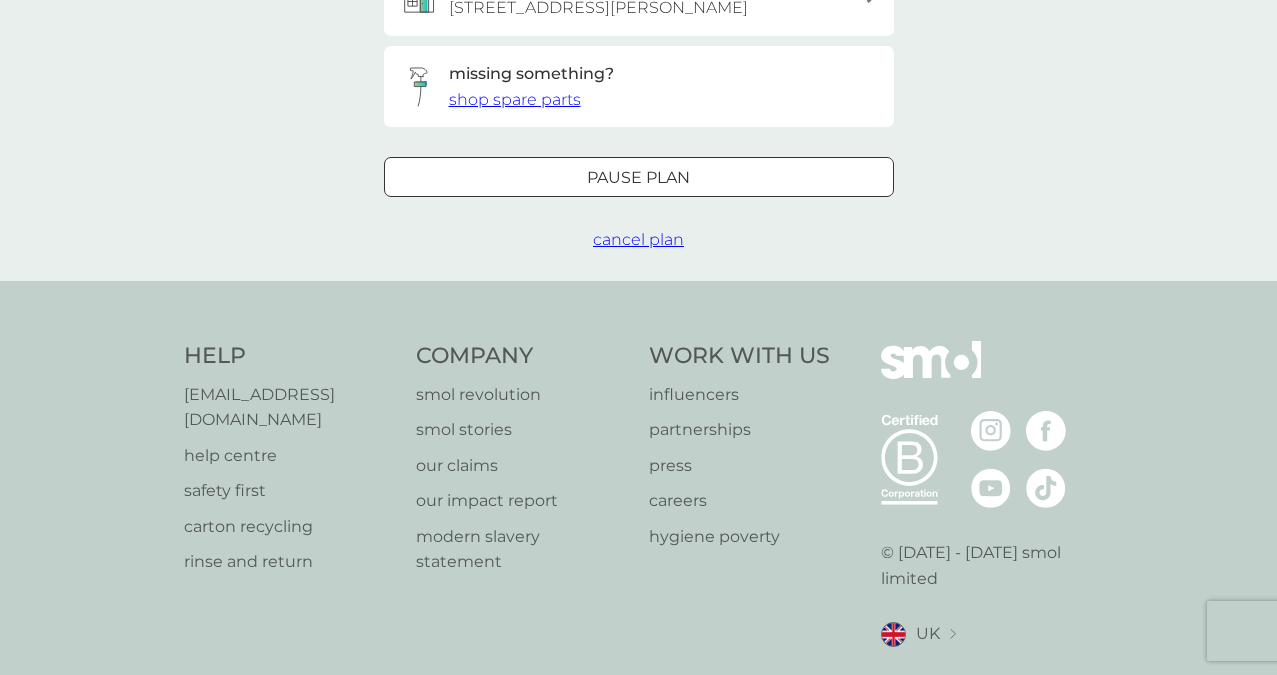 scroll, scrollTop: 0, scrollLeft: 0, axis: both 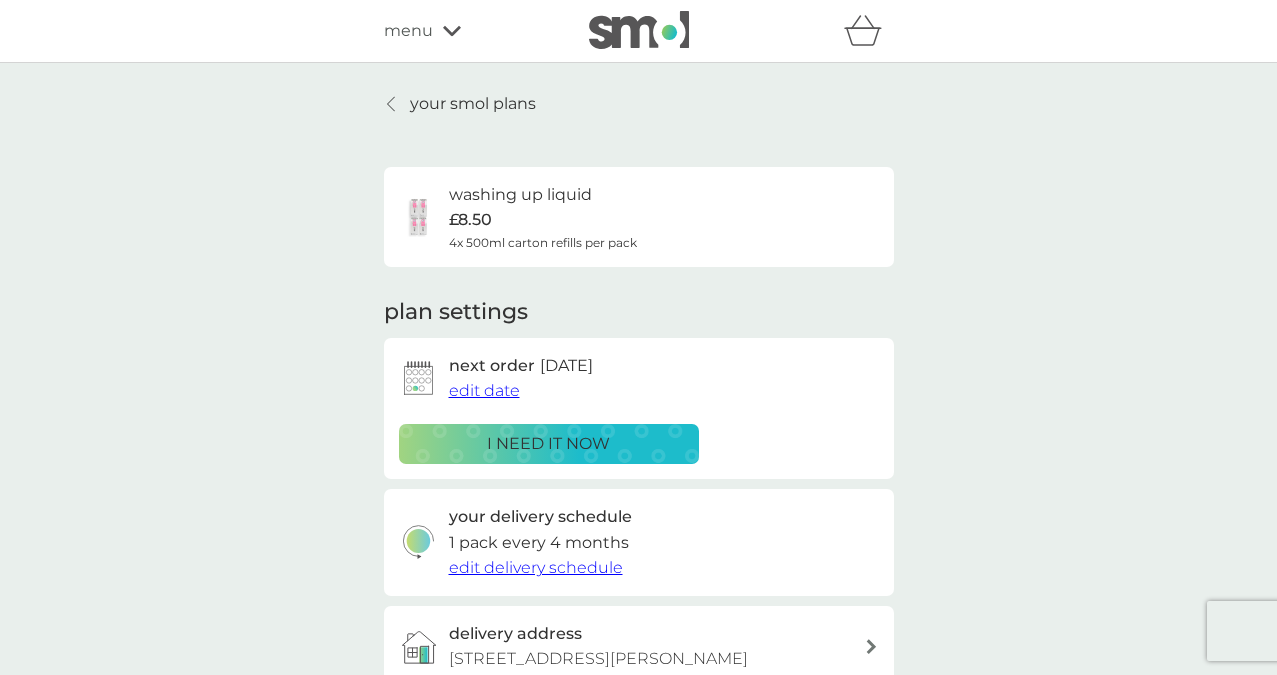 click on "your smol plans" at bounding box center [473, 104] 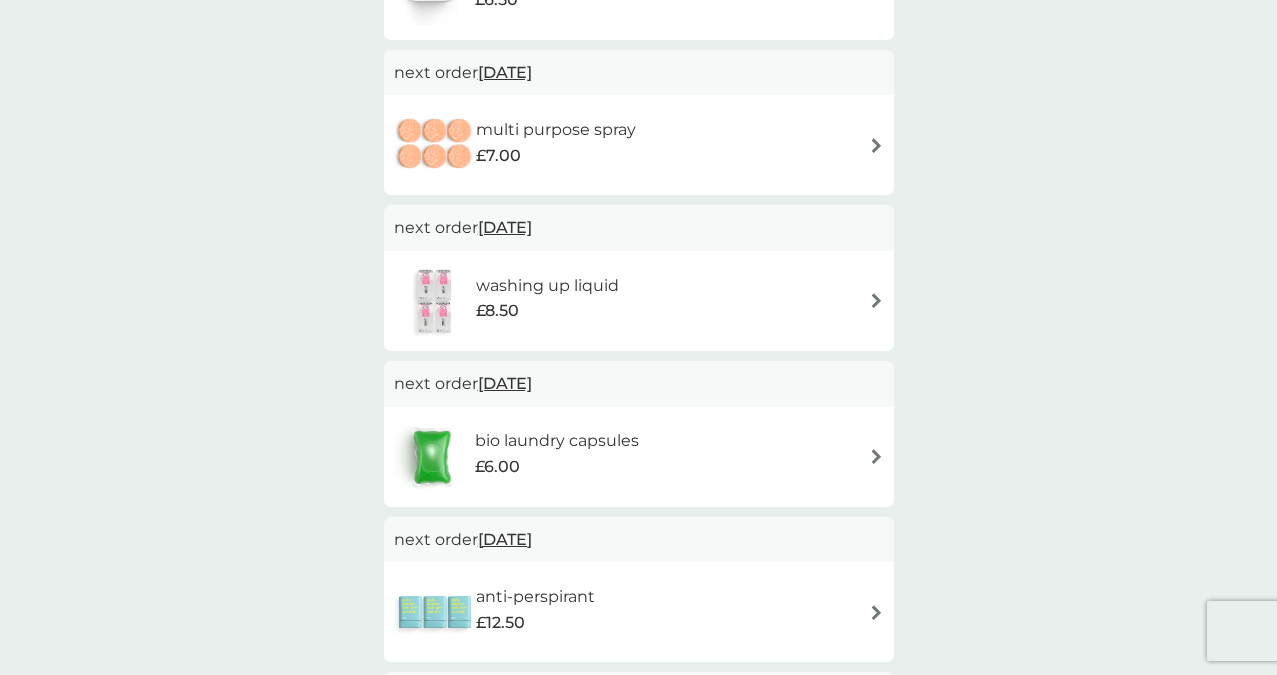 scroll, scrollTop: 528, scrollLeft: 0, axis: vertical 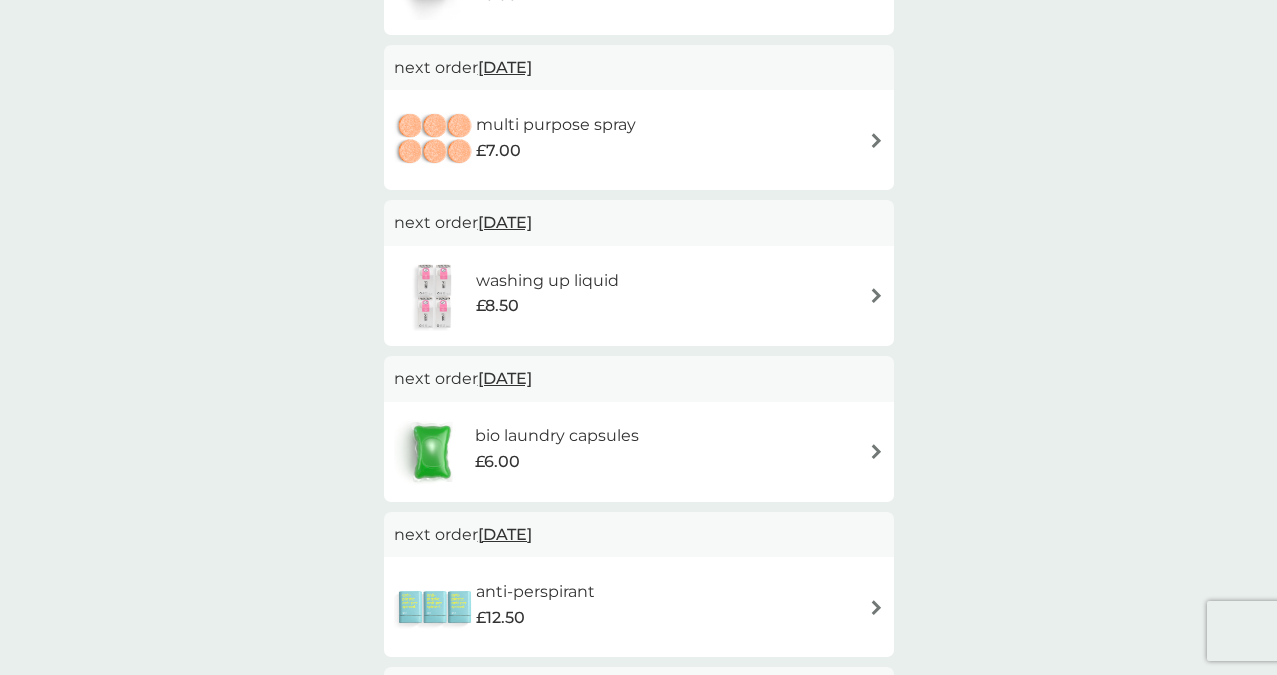 click at bounding box center (876, 451) 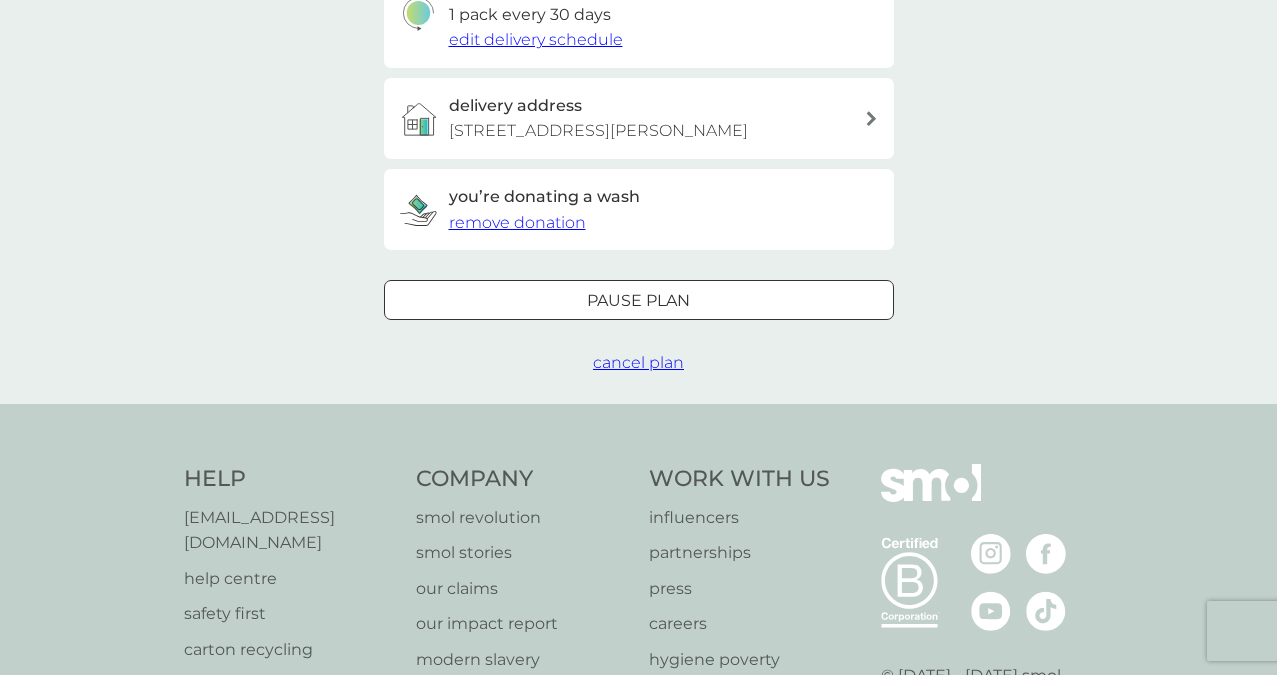 scroll, scrollTop: 0, scrollLeft: 0, axis: both 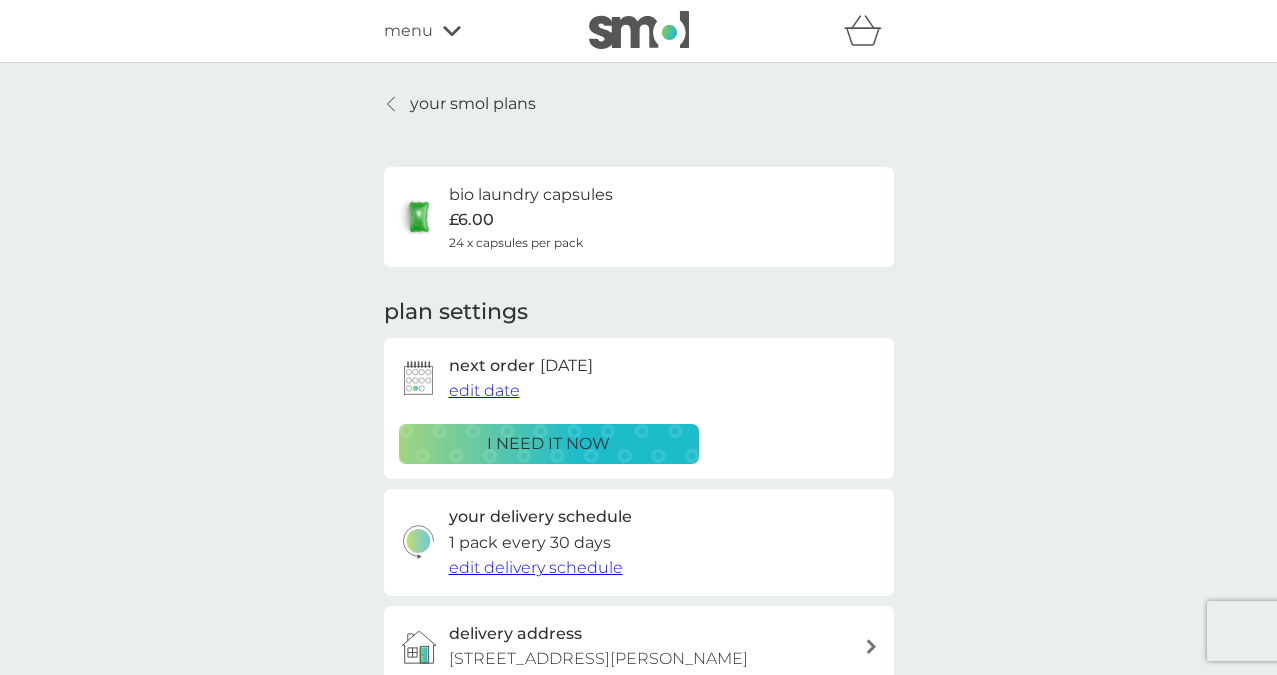 click on "edit date" at bounding box center (484, 390) 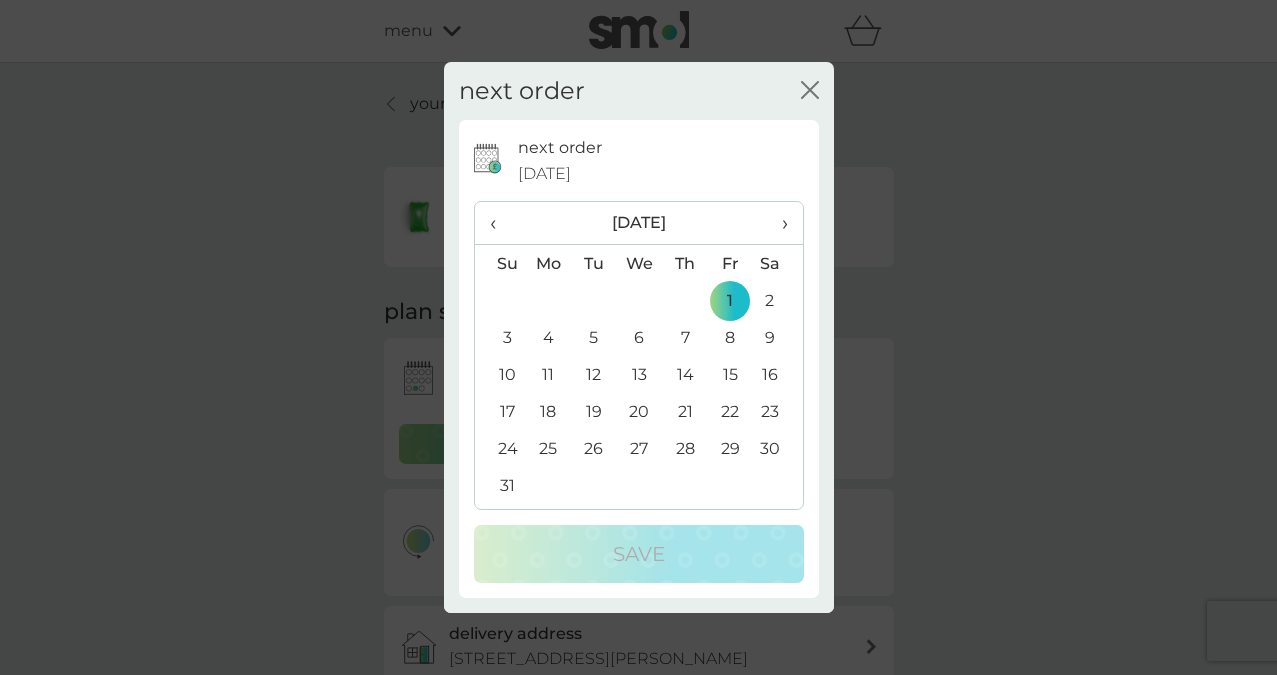 click on "29" at bounding box center (730, 448) 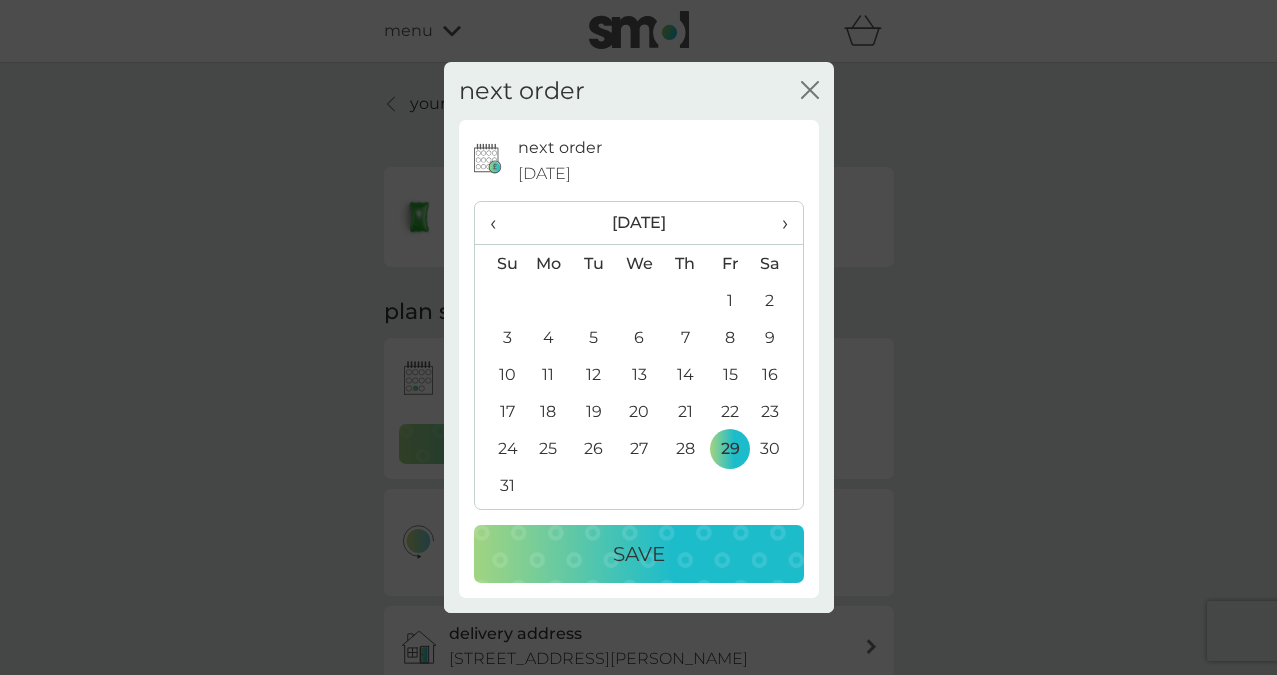 click on "‹" at bounding box center (500, 223) 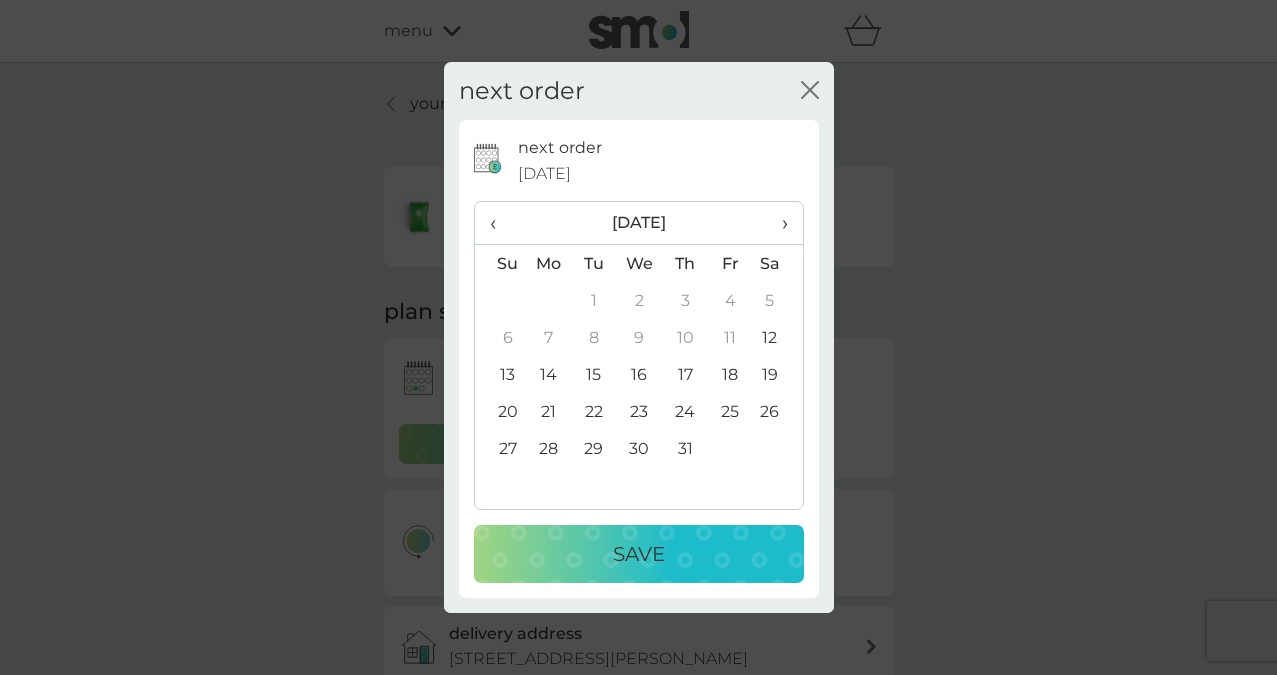 click on "29" at bounding box center (593, 448) 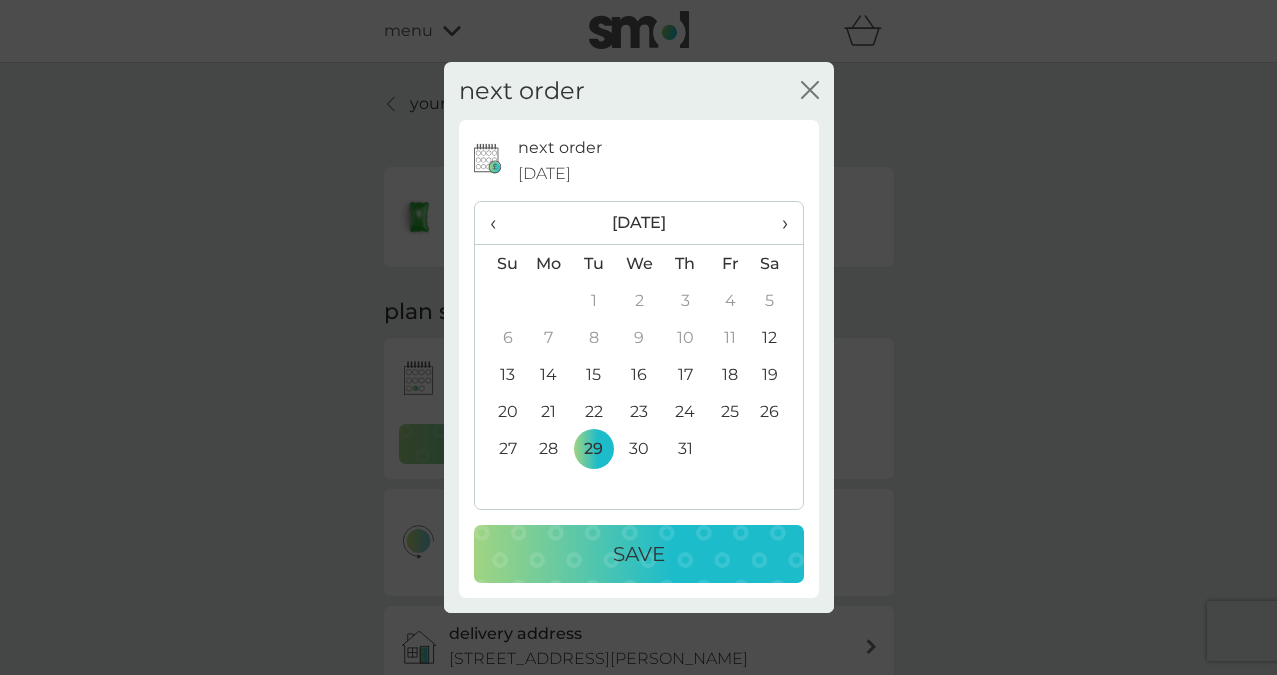 click on "Save" at bounding box center (639, 554) 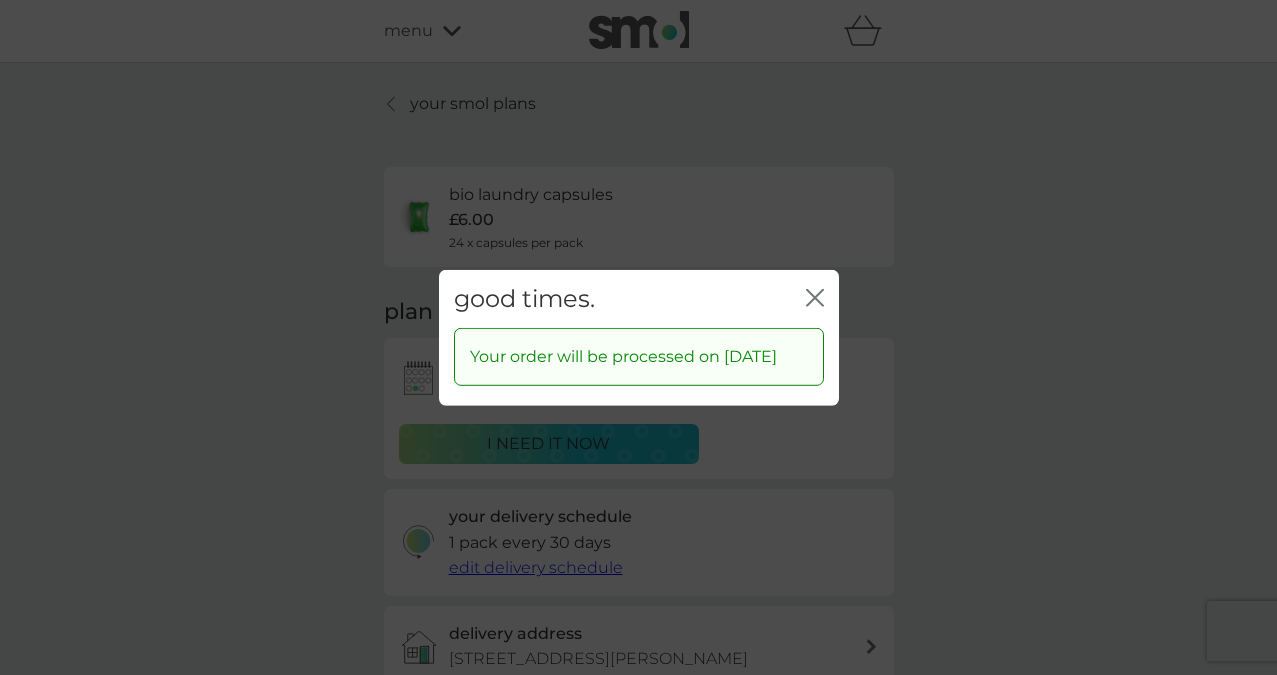 click on "close" at bounding box center [815, 298] 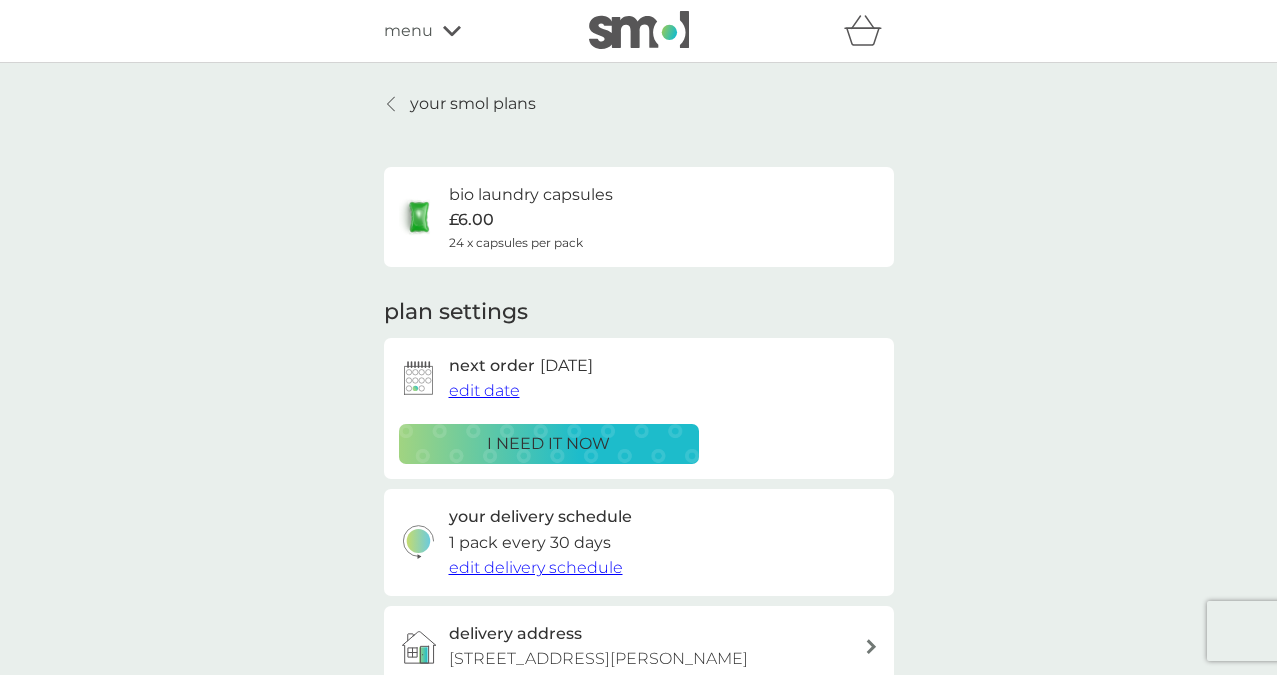 click 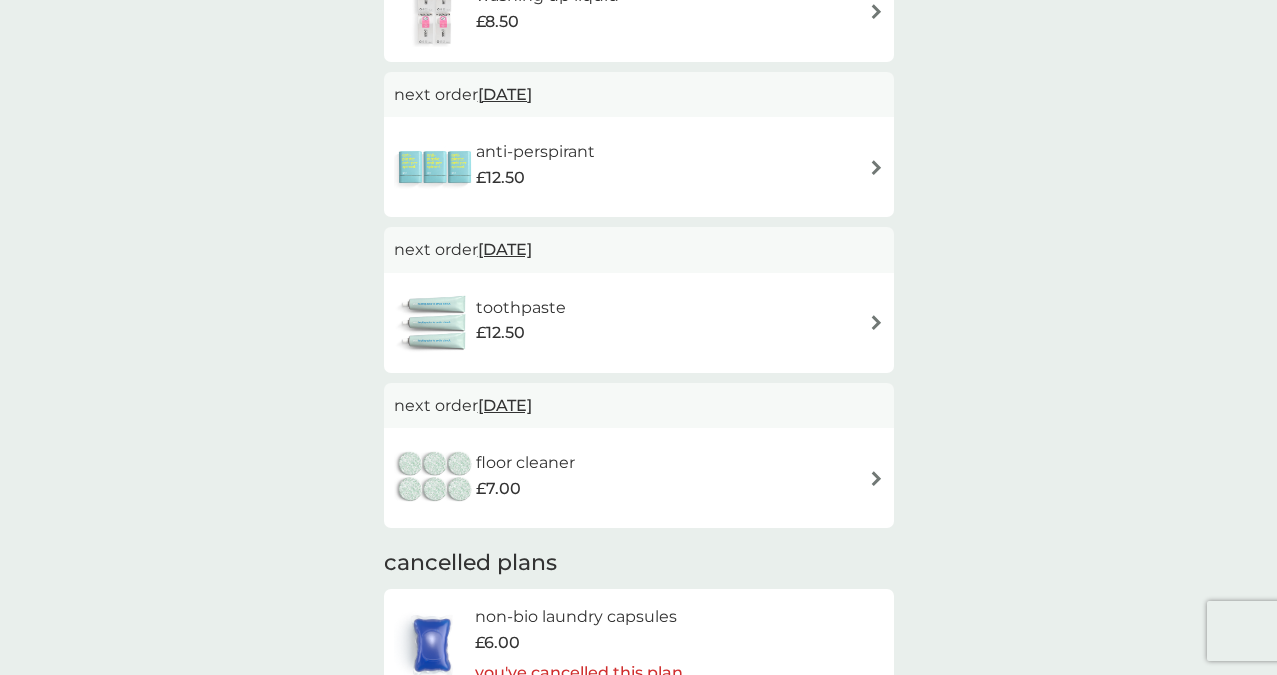 scroll, scrollTop: 963, scrollLeft: 0, axis: vertical 